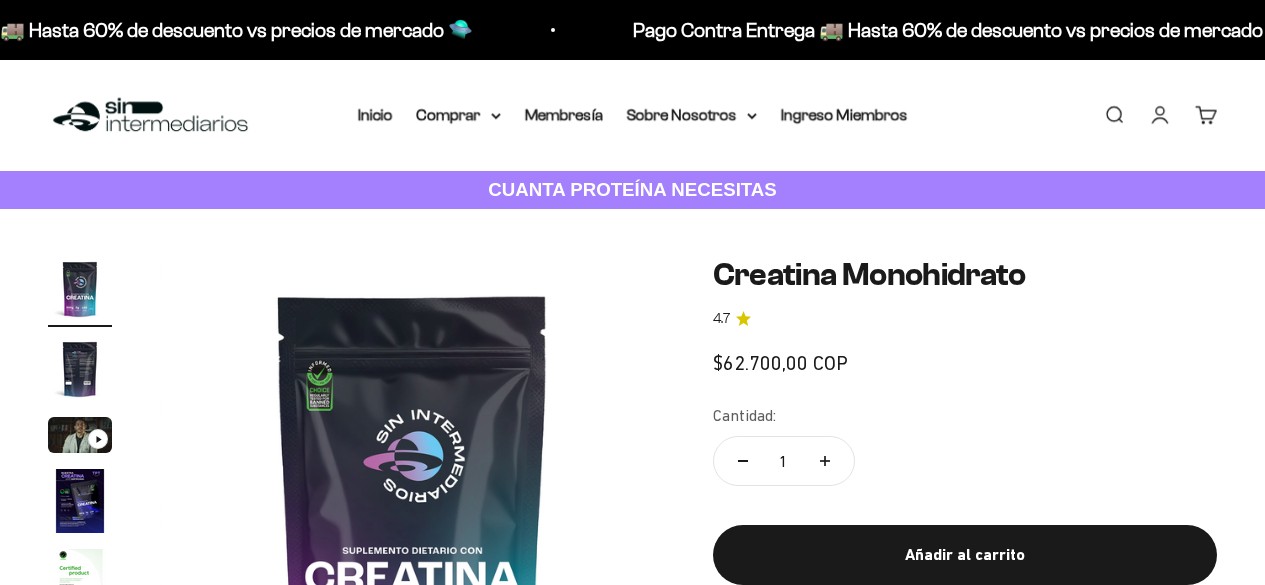 scroll, scrollTop: 0, scrollLeft: 0, axis: both 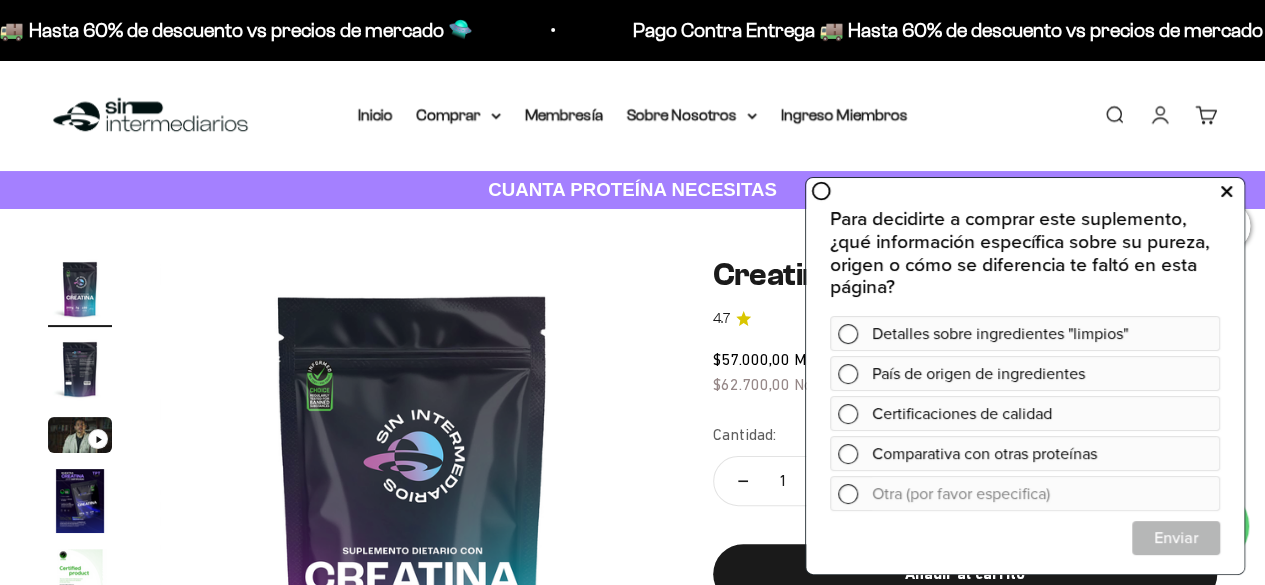 click at bounding box center (1226, 191) 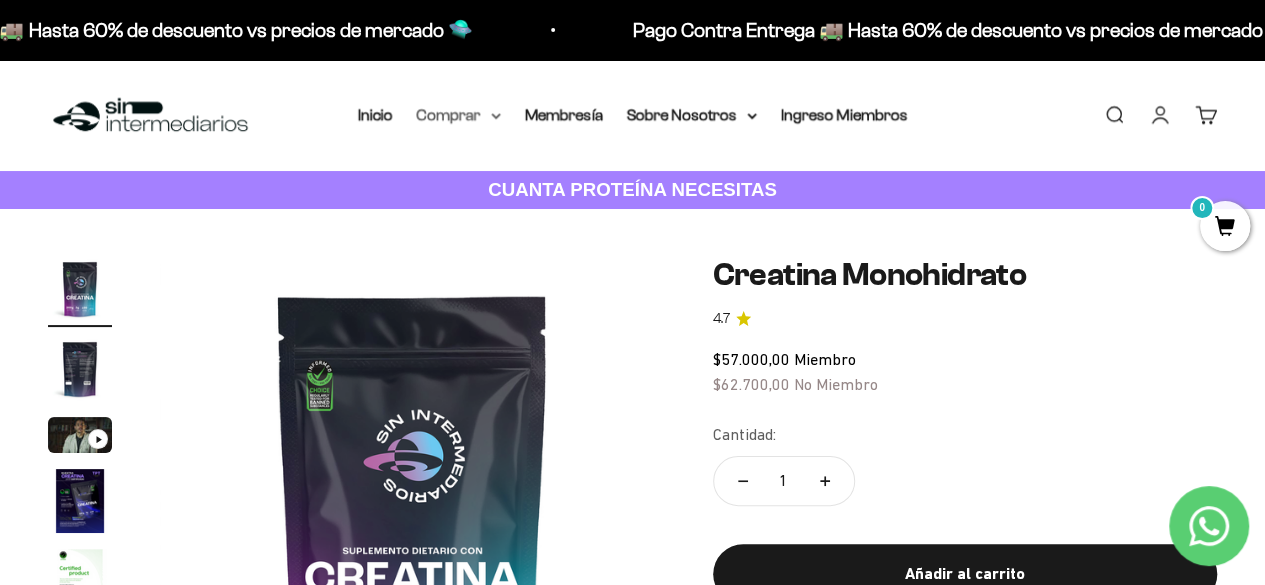 click on "Comprar" at bounding box center (459, 115) 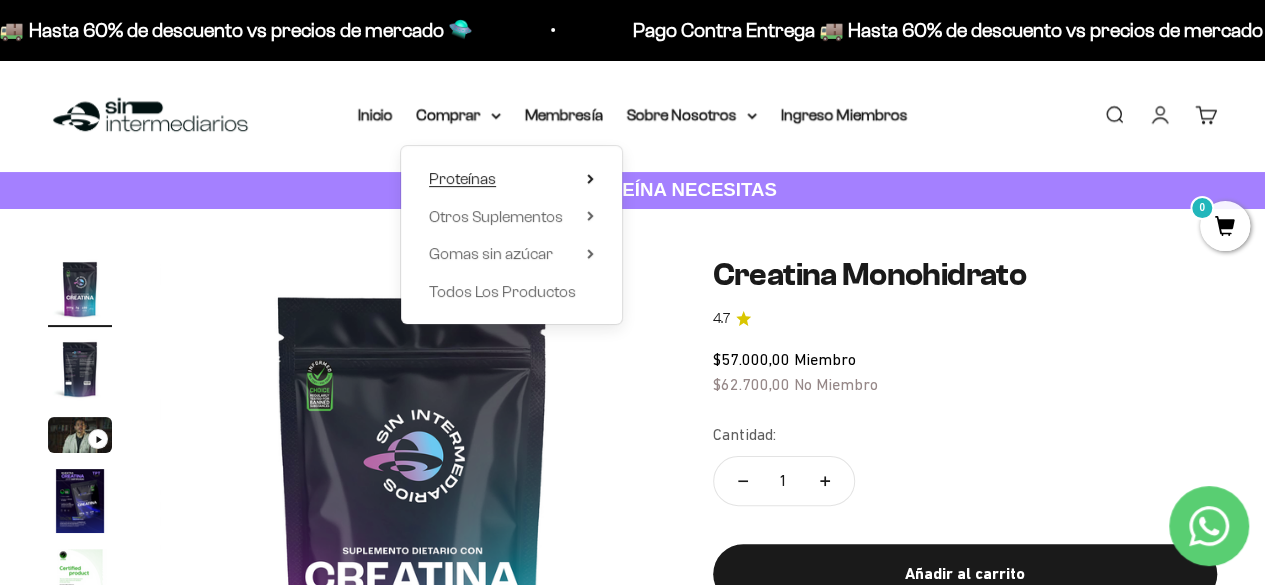 click on "Proteínas" at bounding box center (511, 179) 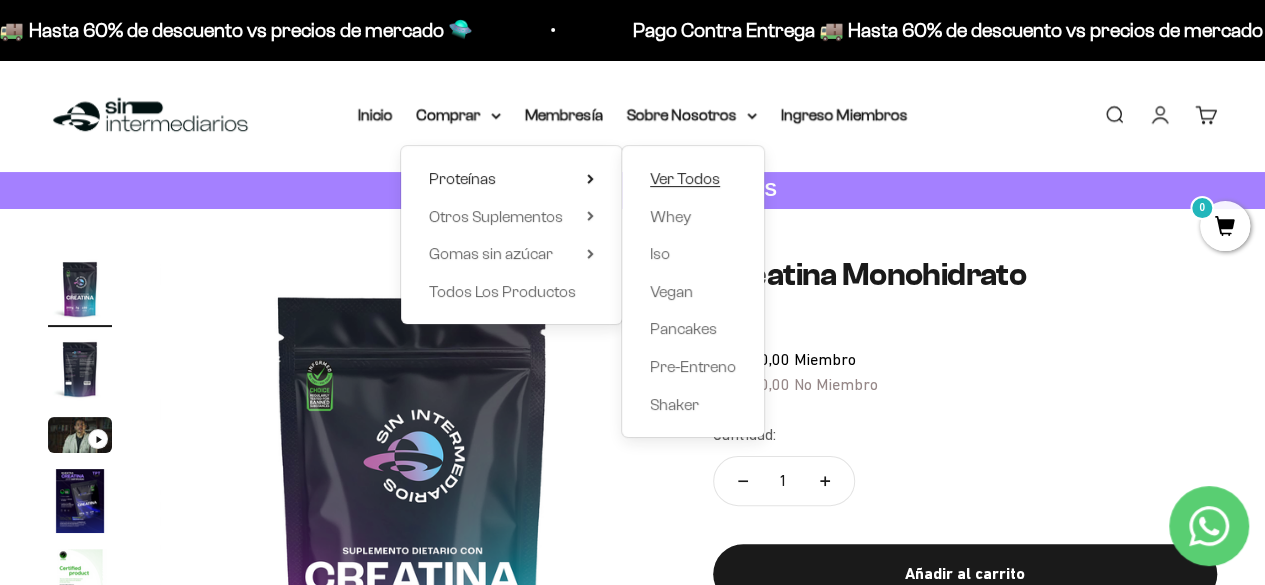 click on "Ver Todos" at bounding box center [685, 178] 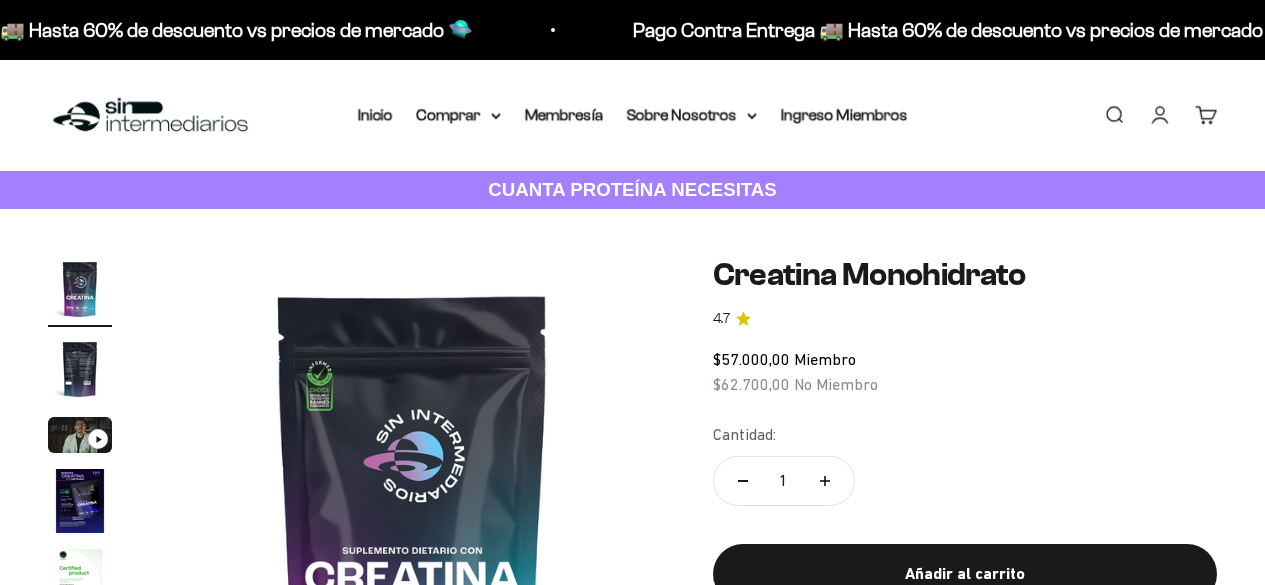 scroll, scrollTop: 0, scrollLeft: 0, axis: both 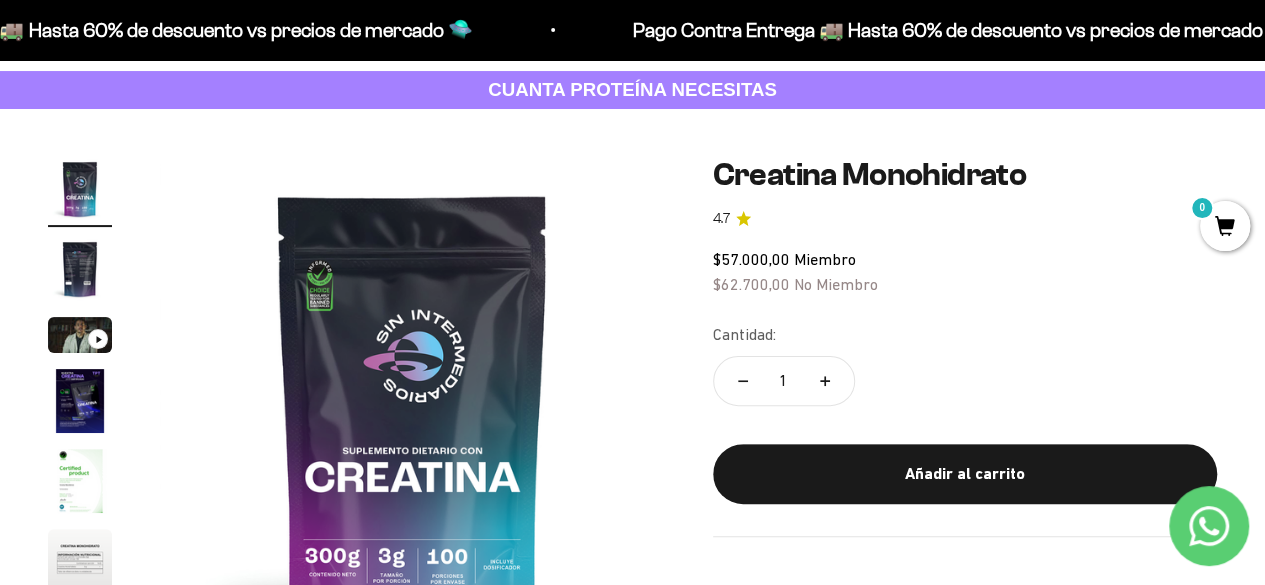 click at bounding box center [80, 269] 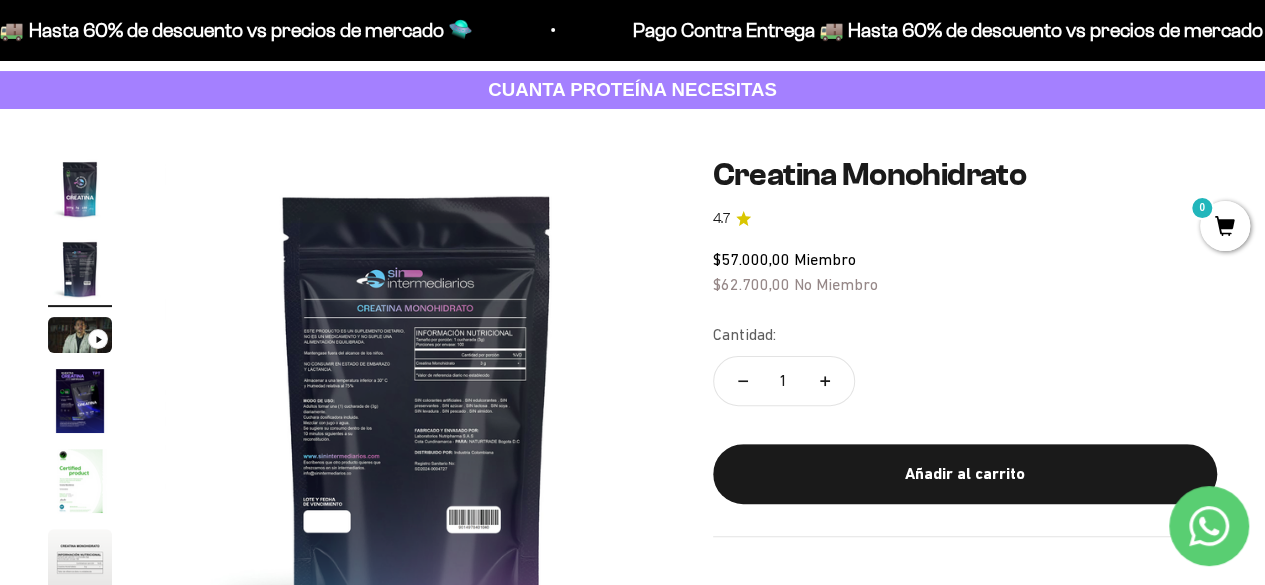 scroll, scrollTop: 0, scrollLeft: 516, axis: horizontal 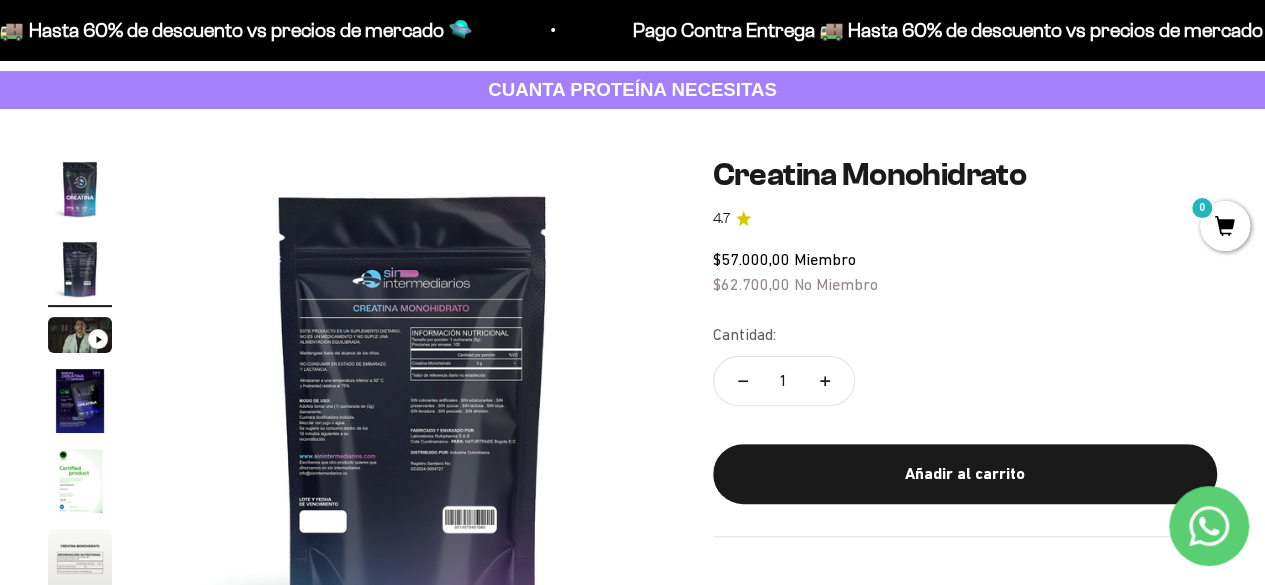click at bounding box center (413, 409) 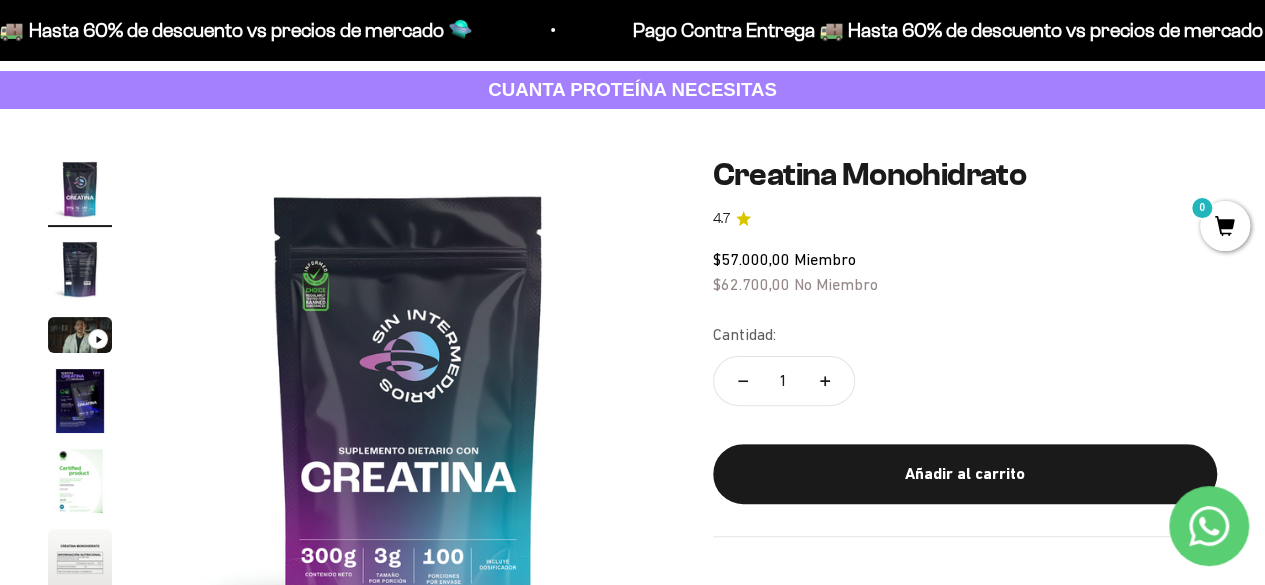 scroll, scrollTop: 0, scrollLeft: 0, axis: both 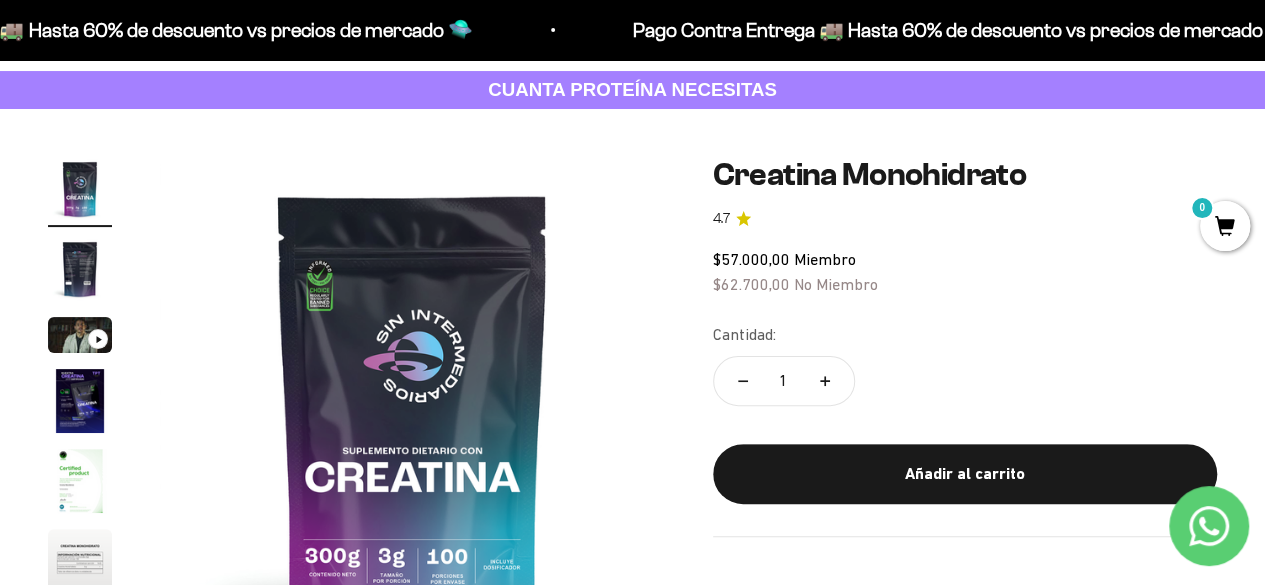 click at bounding box center [80, 269] 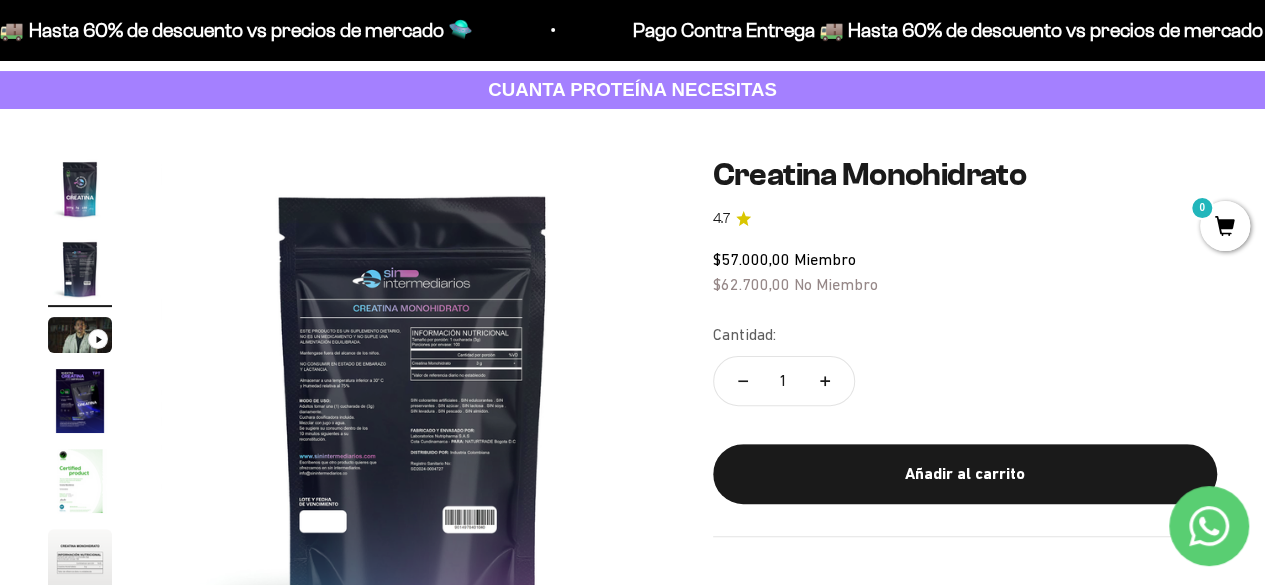click at bounding box center [80, 335] 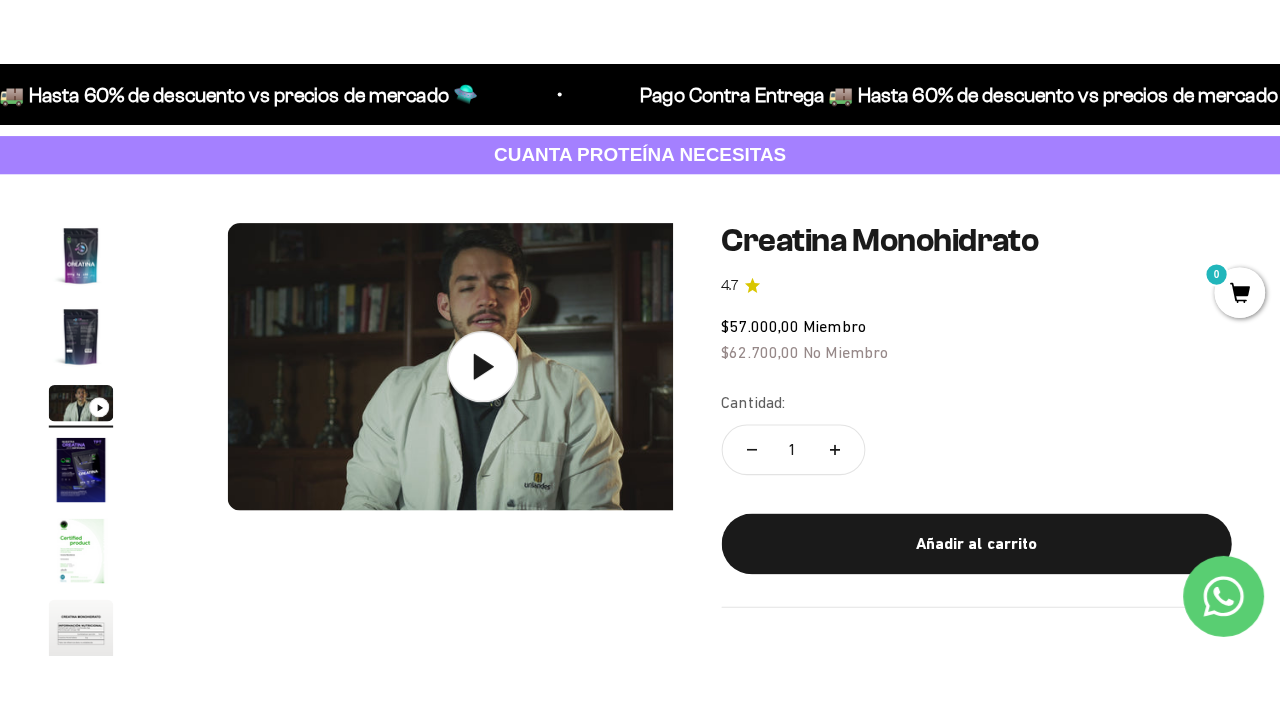 scroll, scrollTop: 0, scrollLeft: 1032, axis: horizontal 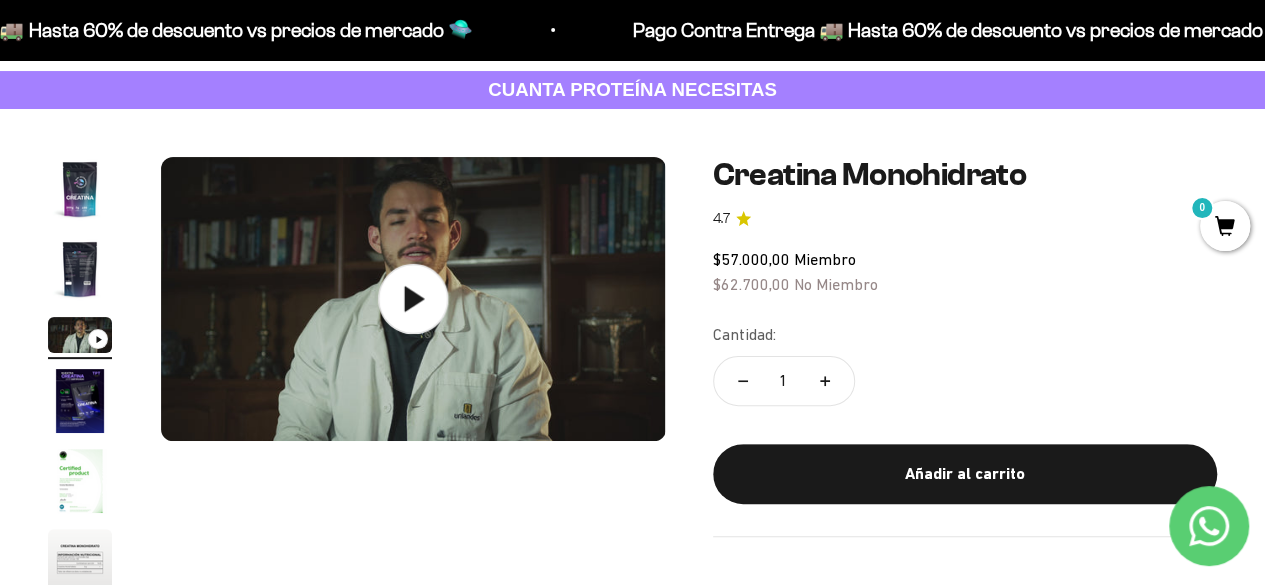 click at bounding box center [413, 299] 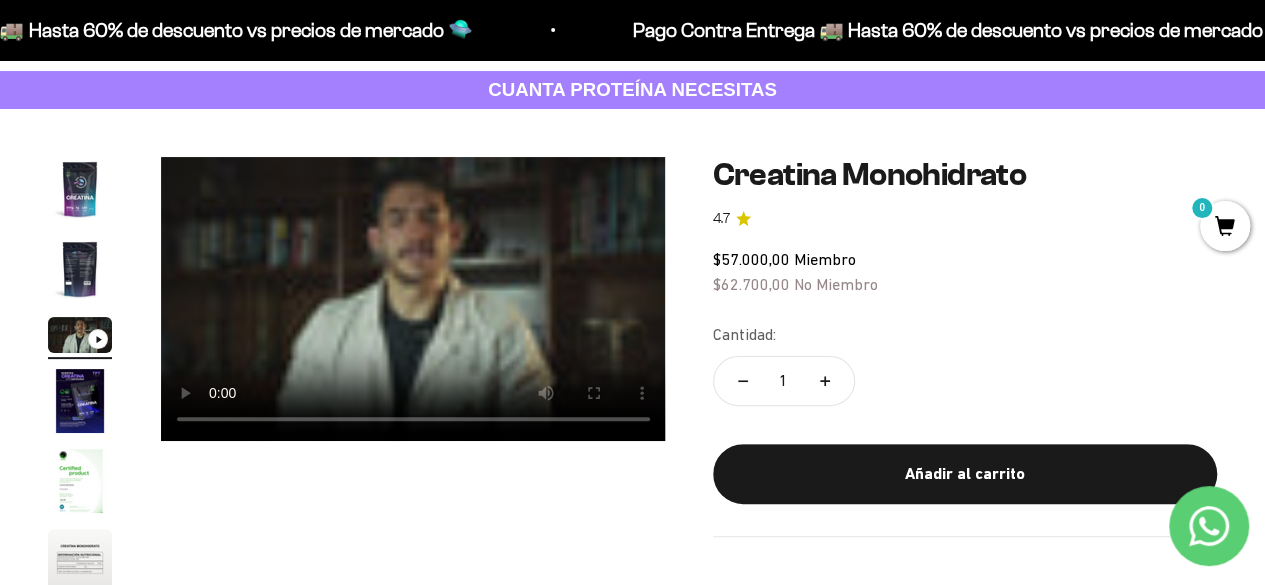 scroll, scrollTop: 0, scrollLeft: 1049, axis: horizontal 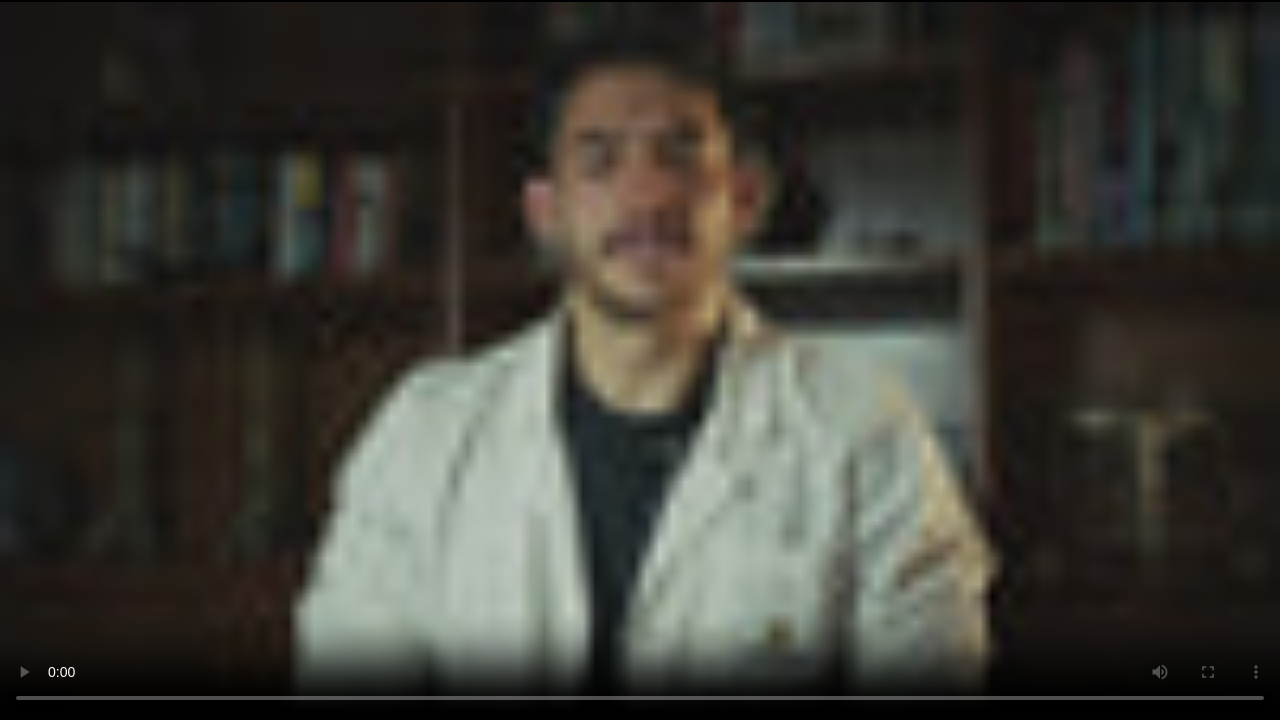 click at bounding box center [640, 360] 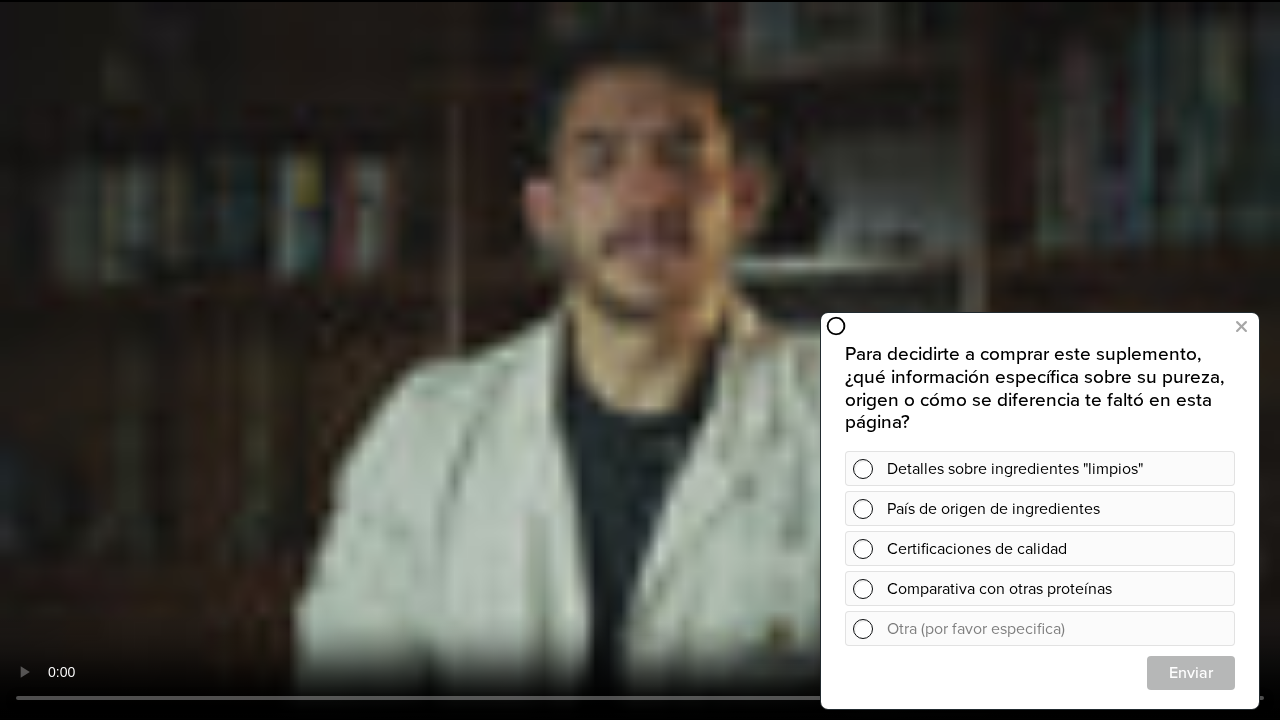 click at bounding box center (640, 360) 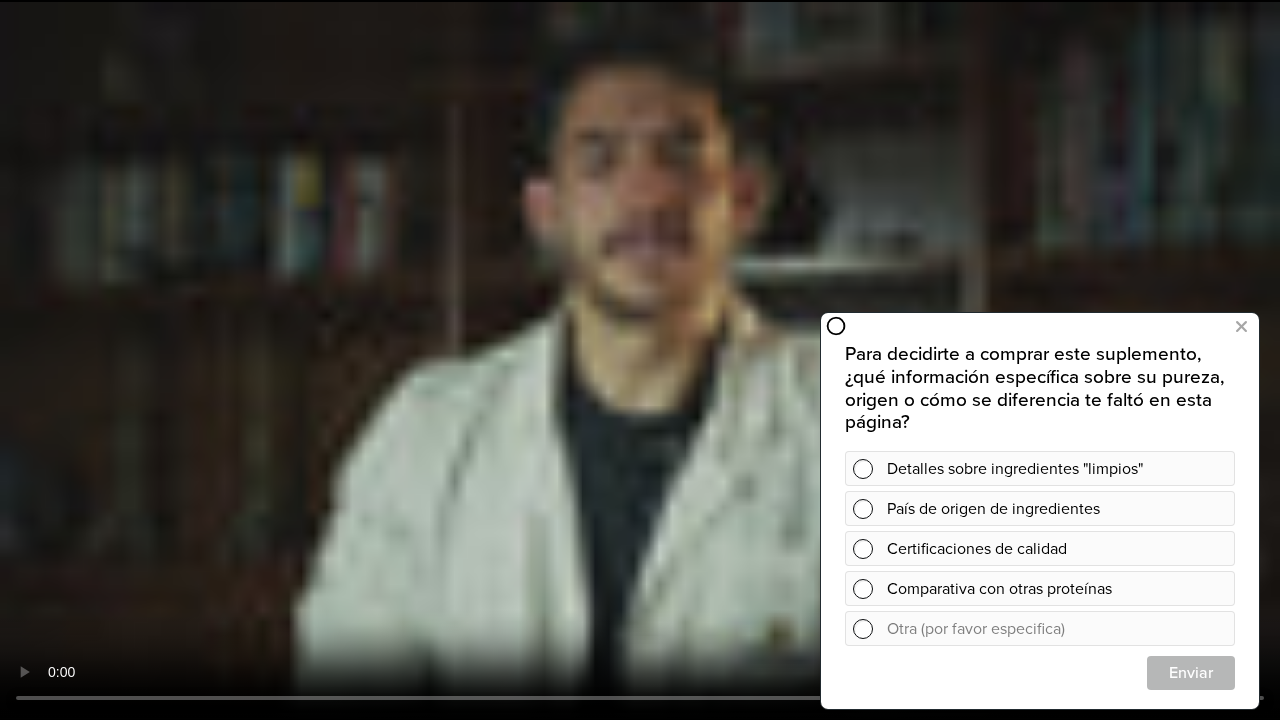 click at bounding box center (640, 360) 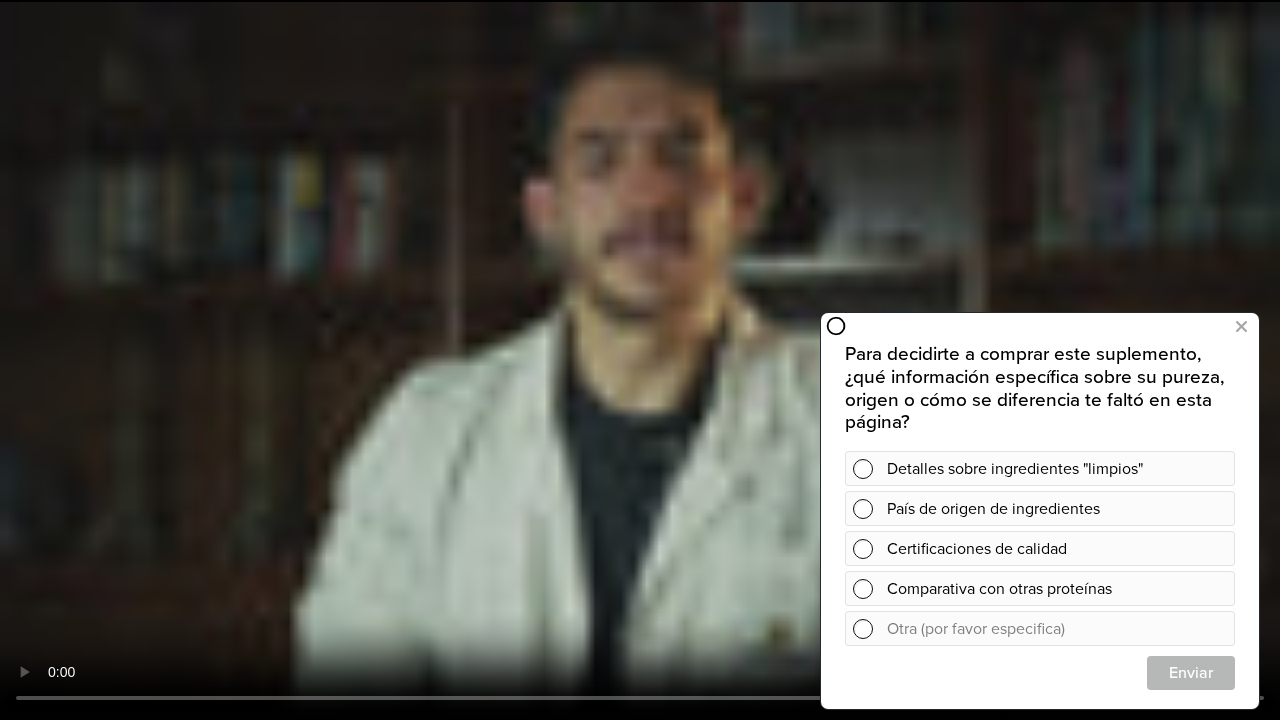 click at bounding box center (640, 360) 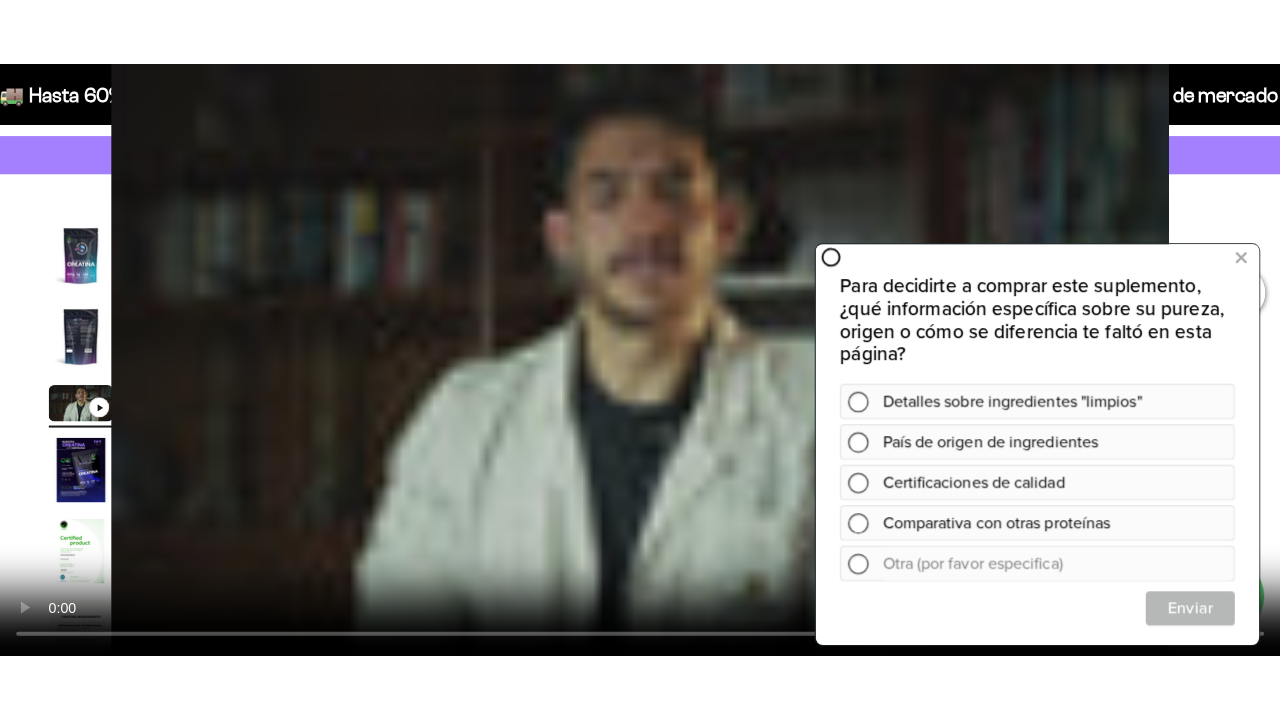 scroll, scrollTop: 0, scrollLeft: 1032, axis: horizontal 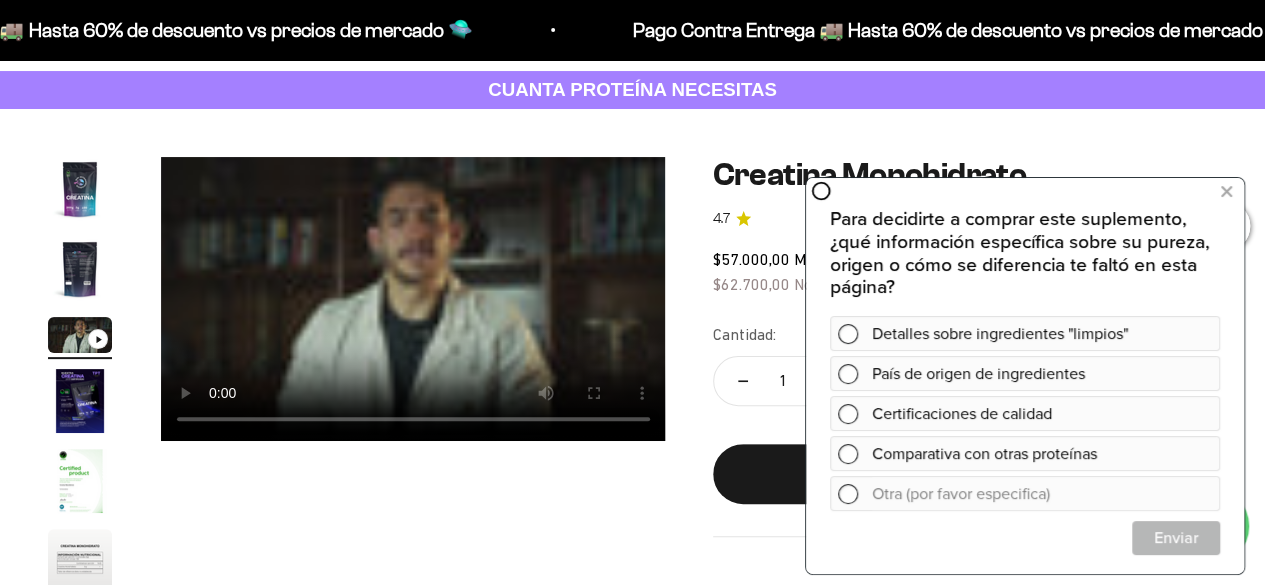 click at bounding box center (413, 299) 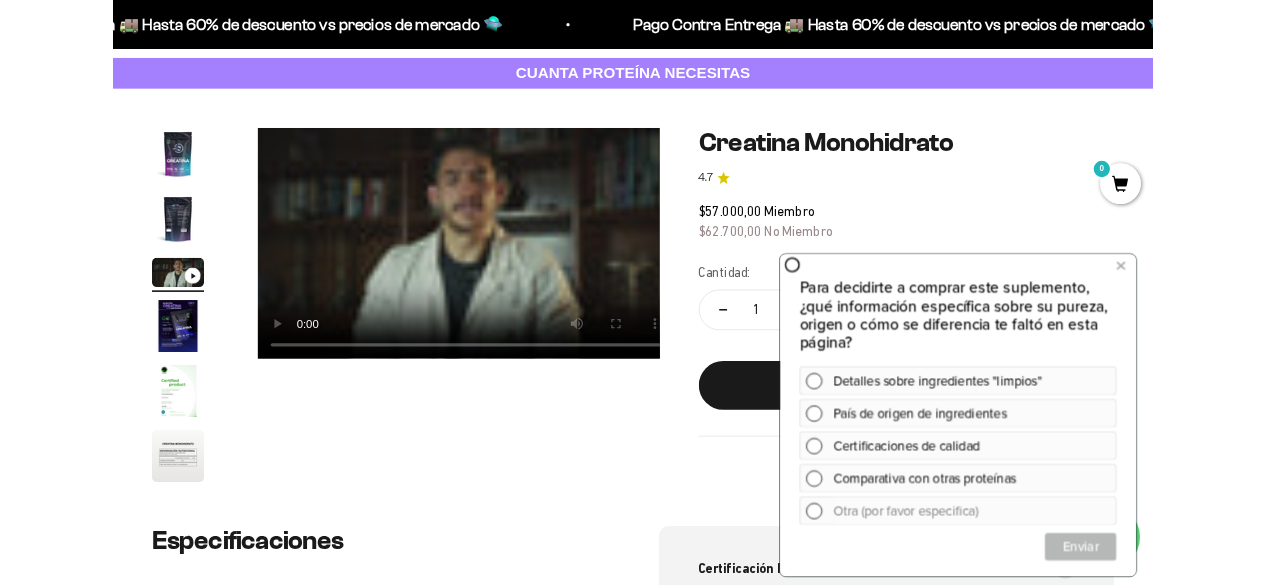 scroll, scrollTop: 0, scrollLeft: 1049, axis: horizontal 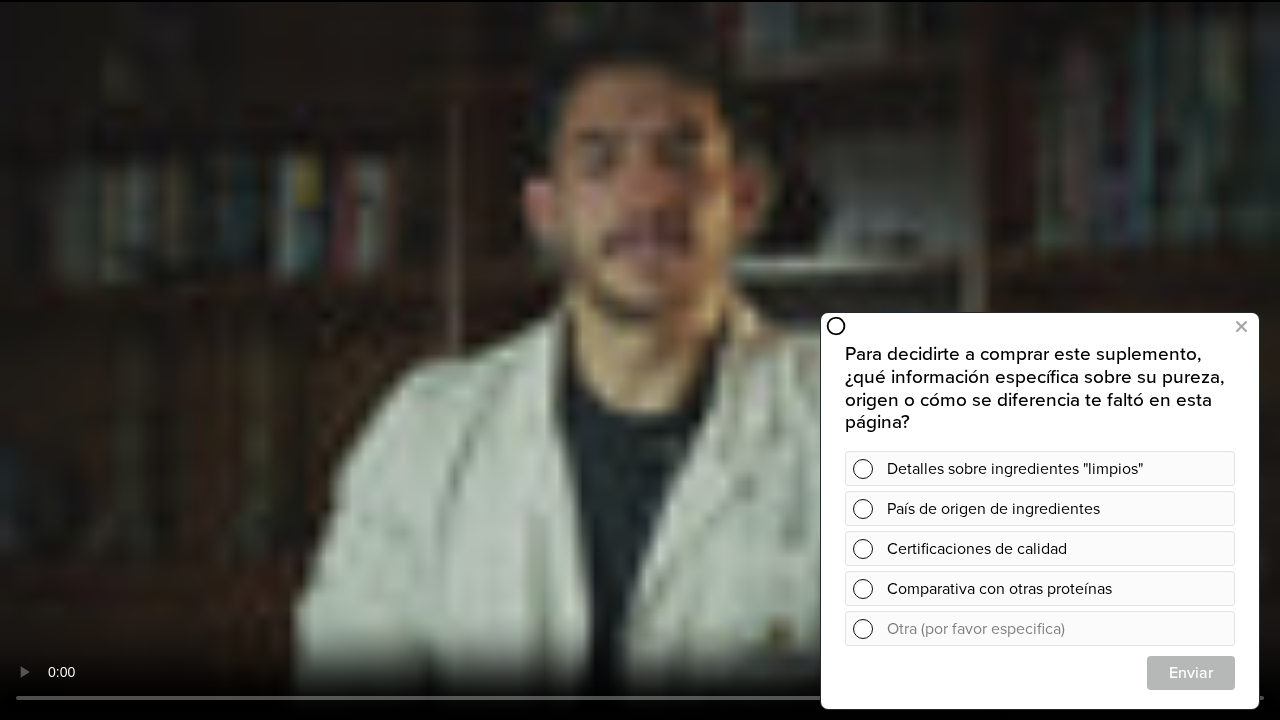 click at bounding box center (640, 360) 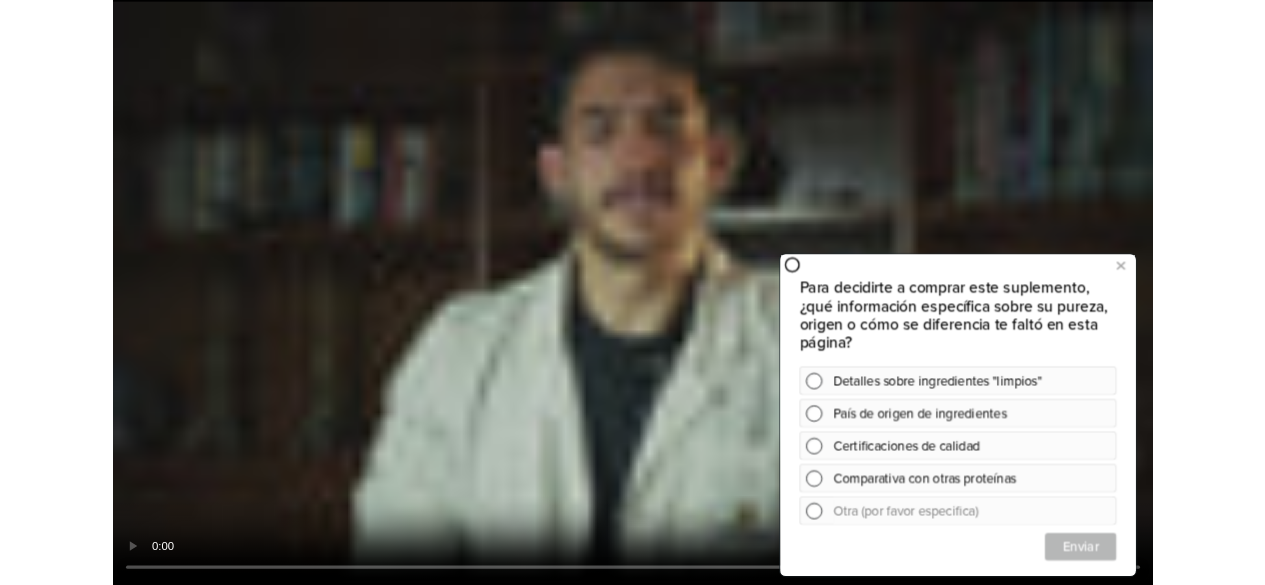 scroll, scrollTop: 0, scrollLeft: 1032, axis: horizontal 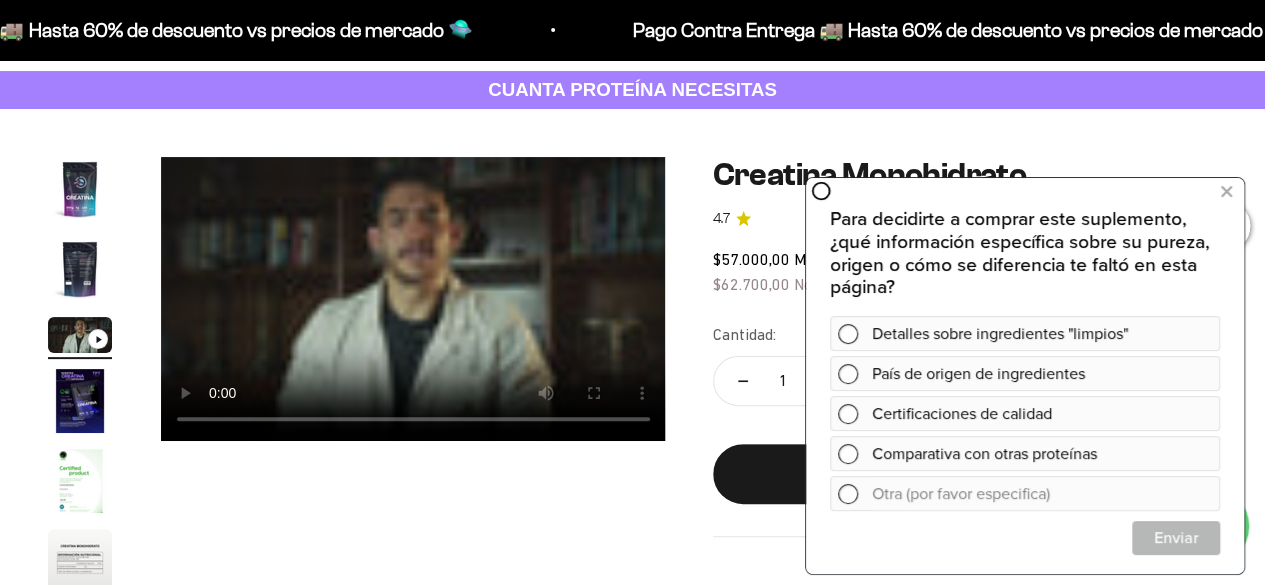 click at bounding box center (80, 401) 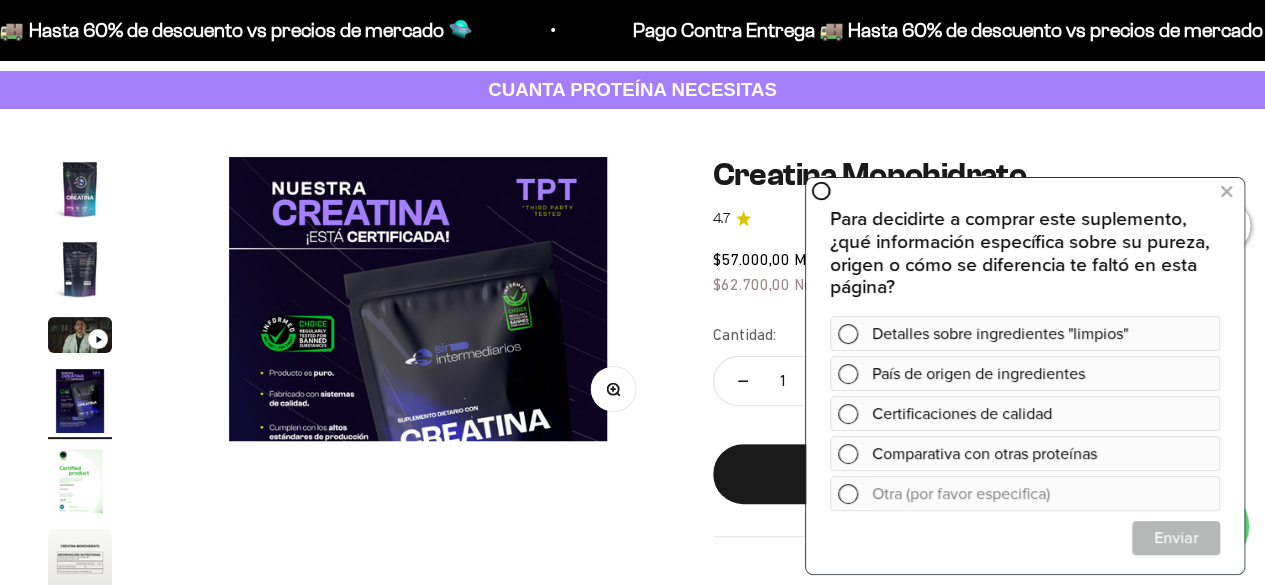 scroll, scrollTop: 0, scrollLeft: 1549, axis: horizontal 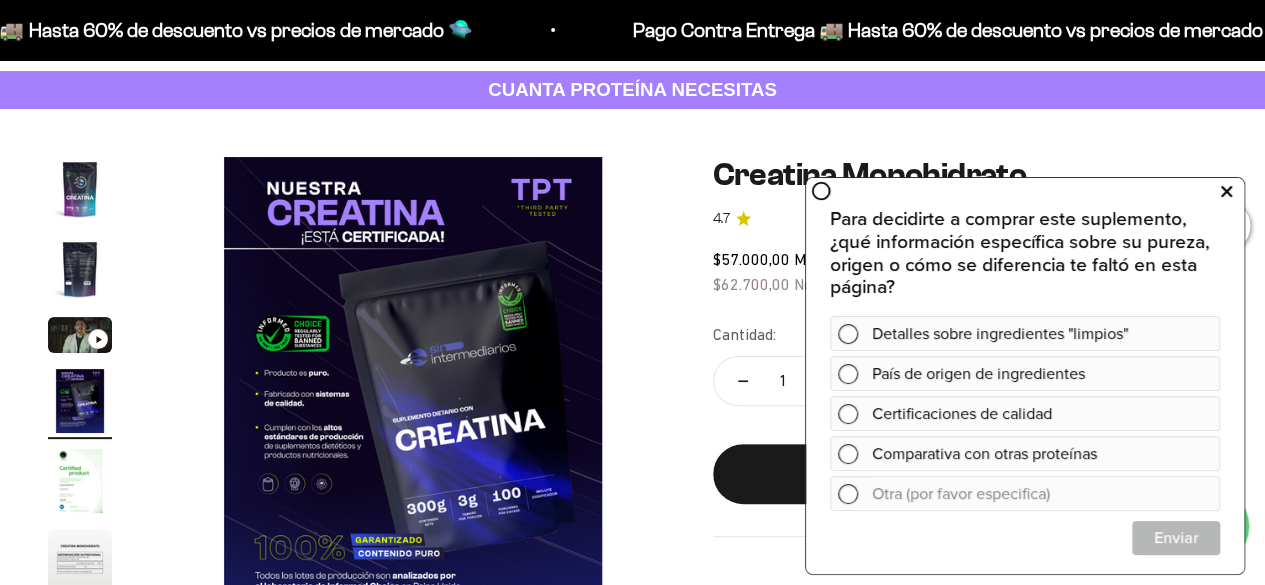 click at bounding box center [1226, 191] 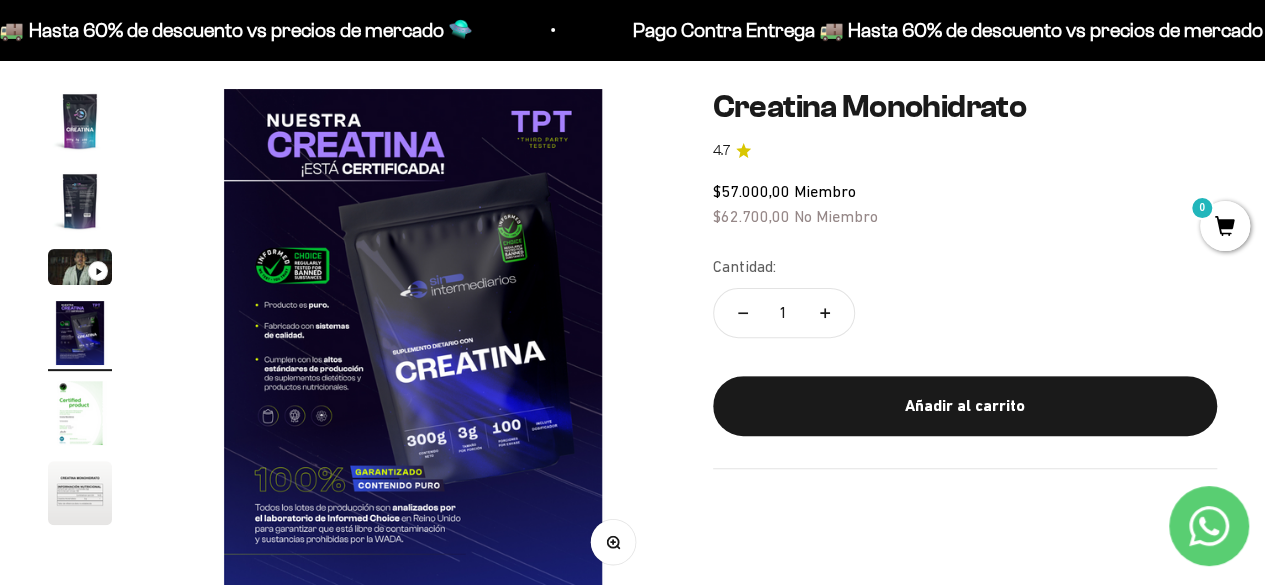 scroll, scrollTop: 200, scrollLeft: 0, axis: vertical 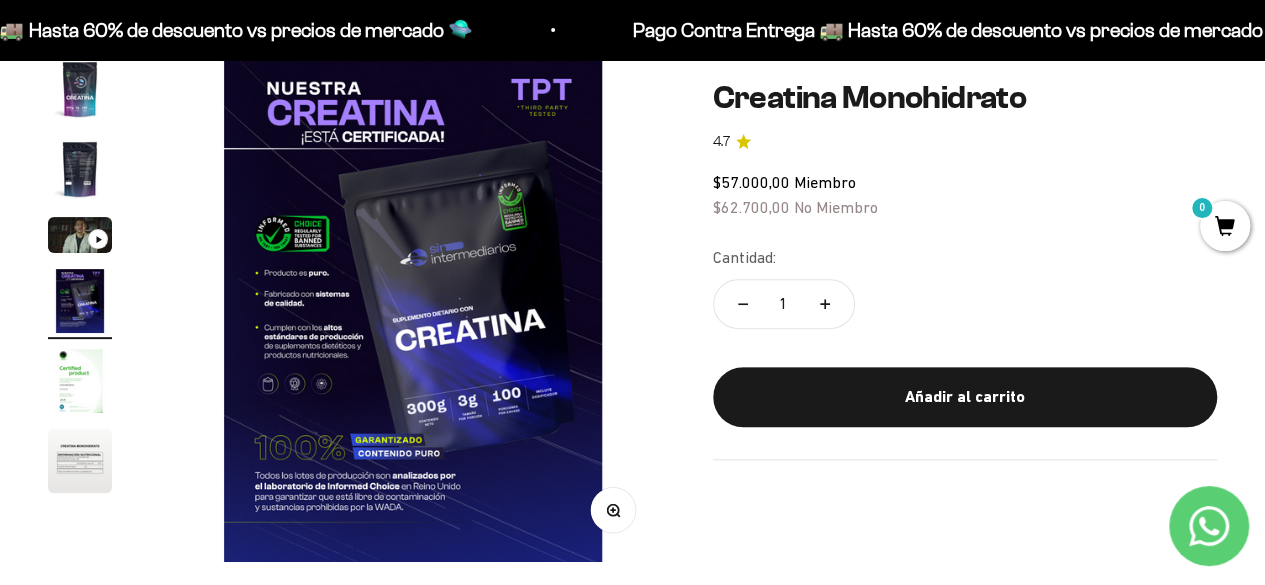 click at bounding box center (80, 381) 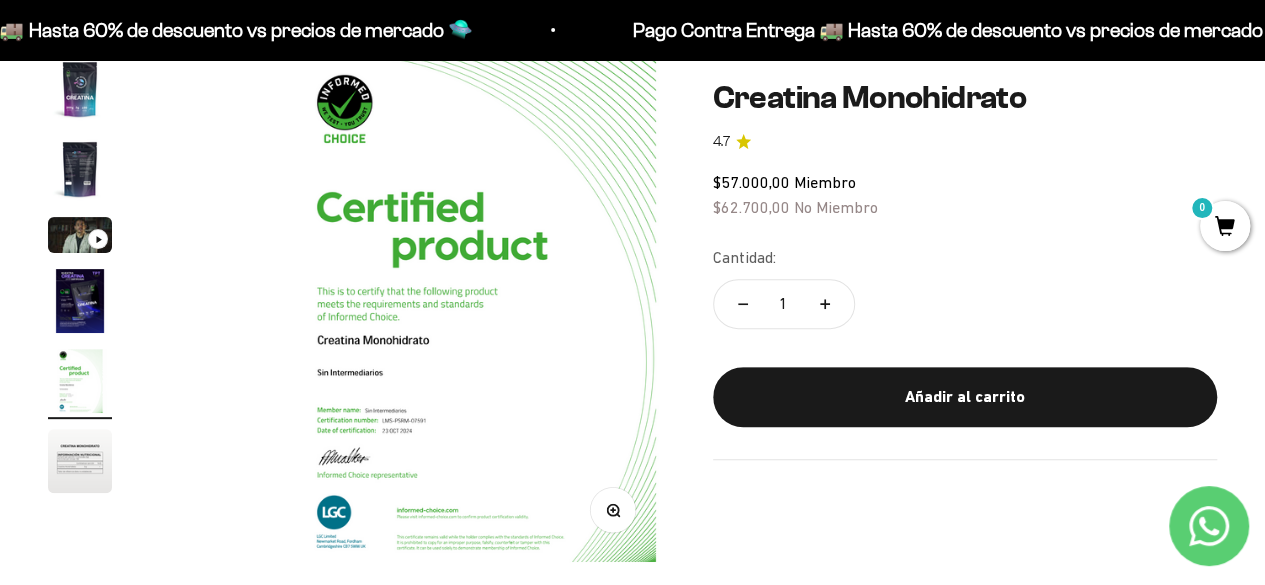scroll, scrollTop: 0, scrollLeft: 2065, axis: horizontal 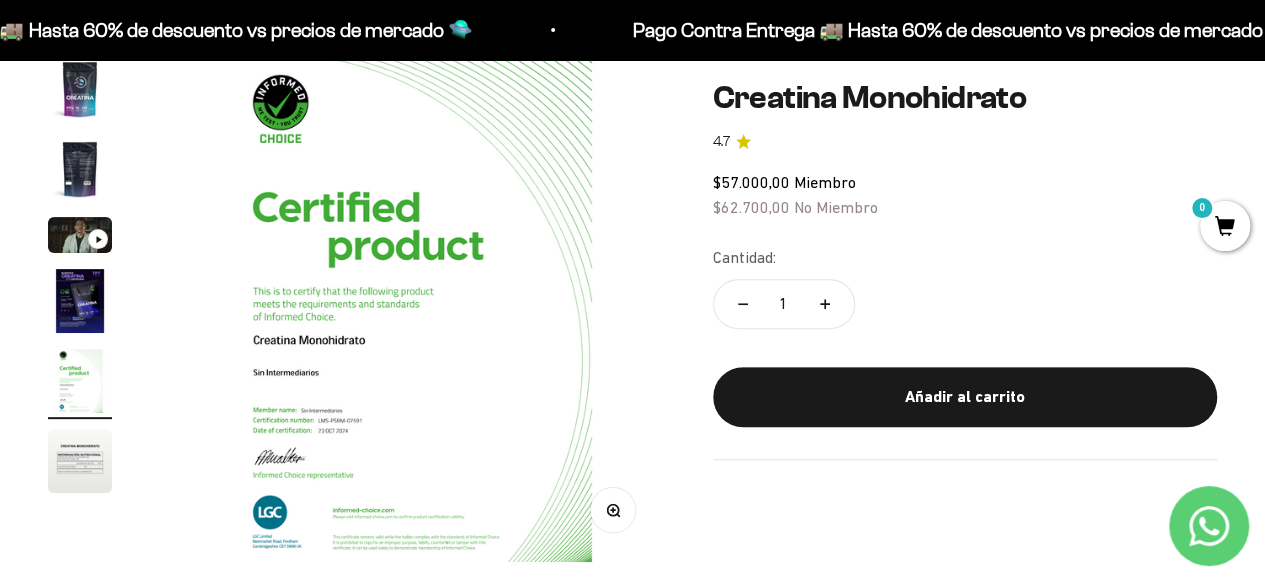 click at bounding box center (80, 461) 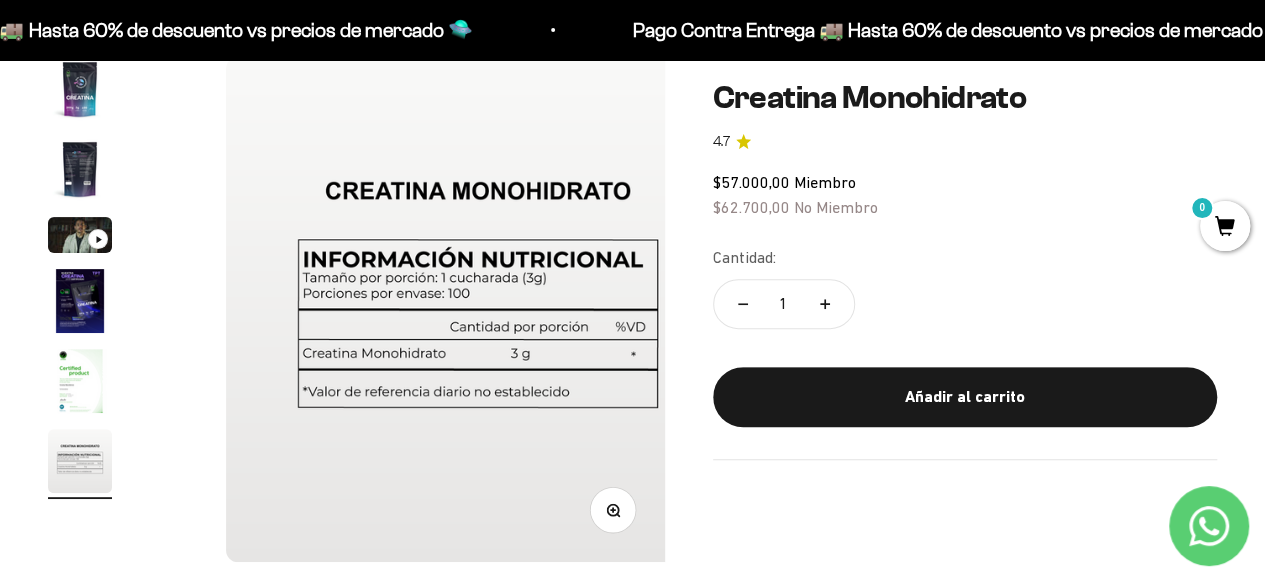 scroll, scrollTop: 0, scrollLeft: 2581, axis: horizontal 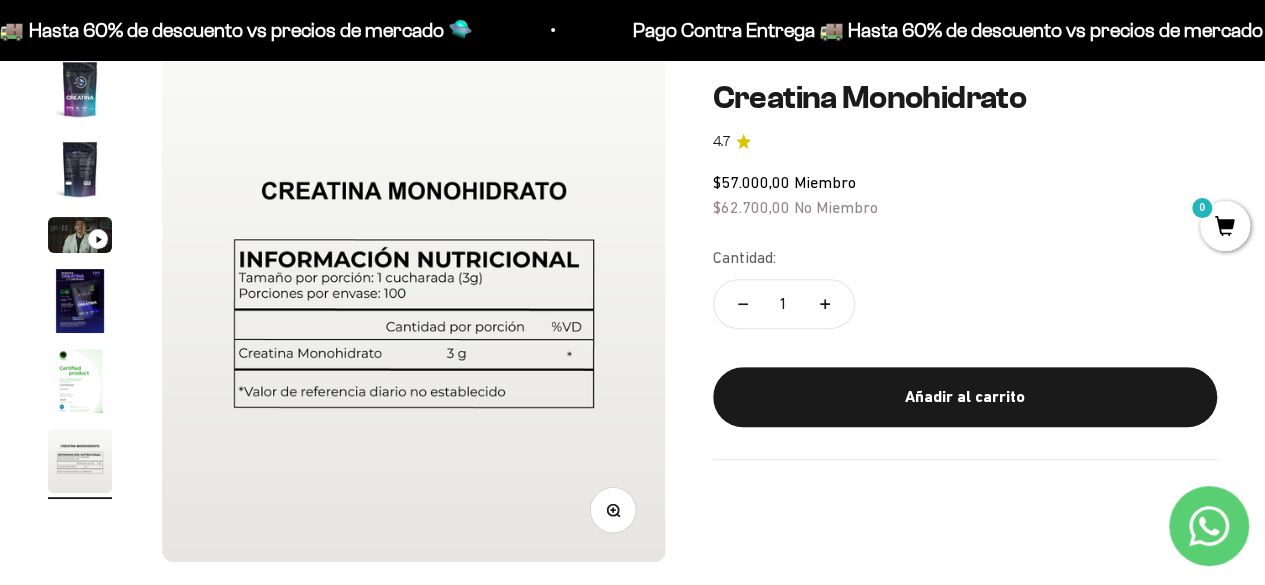 click at bounding box center [80, 381] 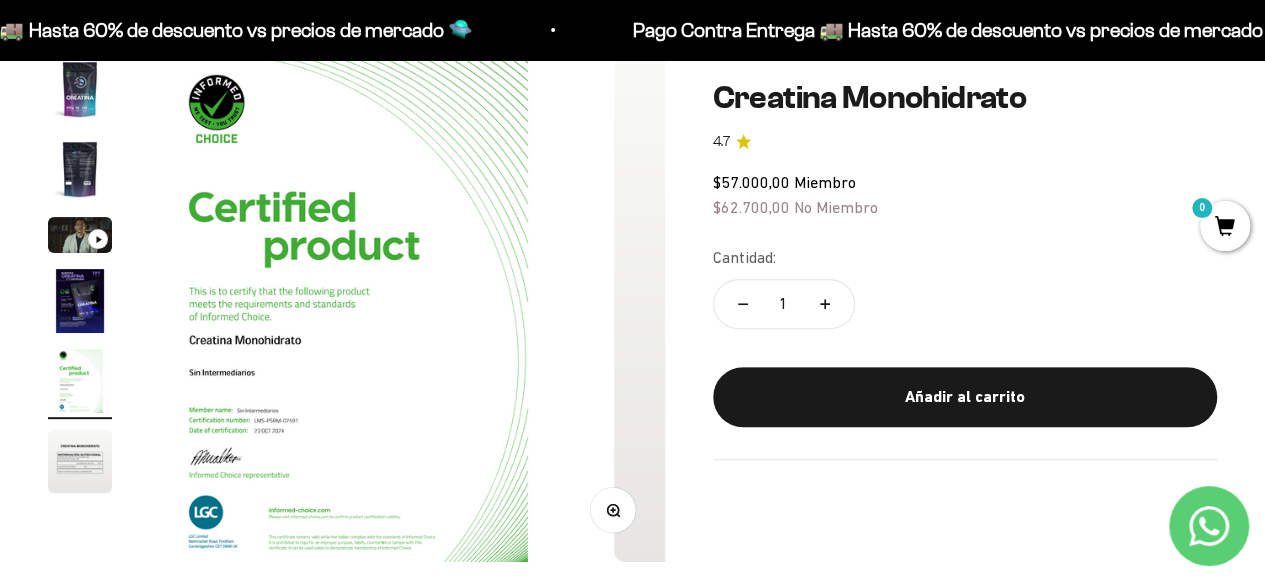 scroll, scrollTop: 0, scrollLeft: 2065, axis: horizontal 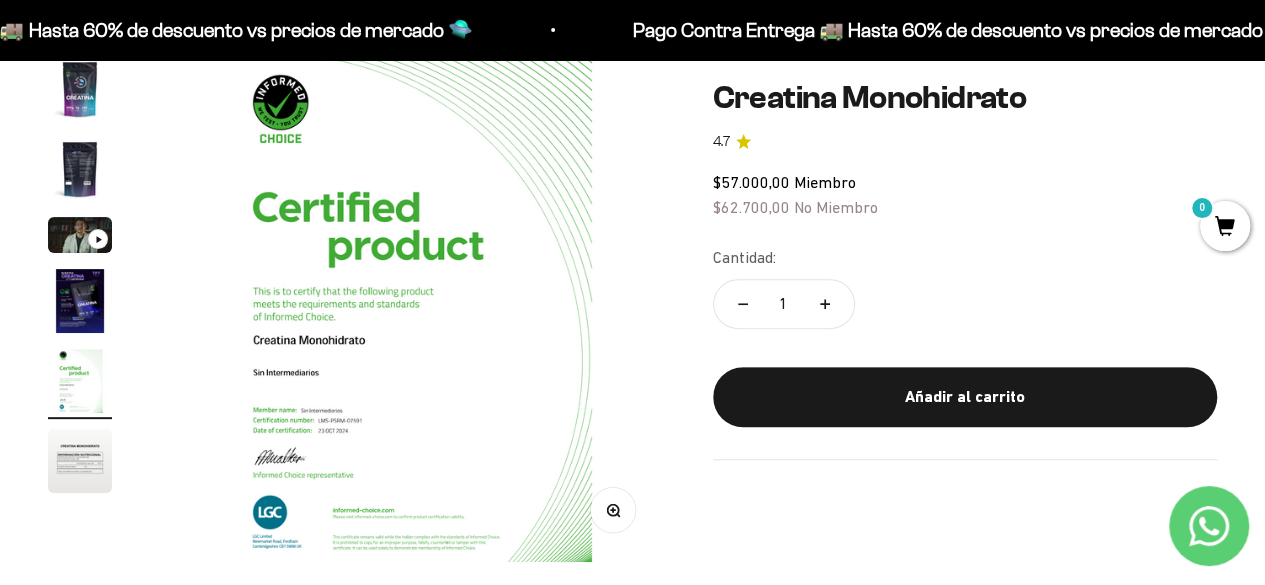 click on "Añadir al carrito" at bounding box center [965, 397] 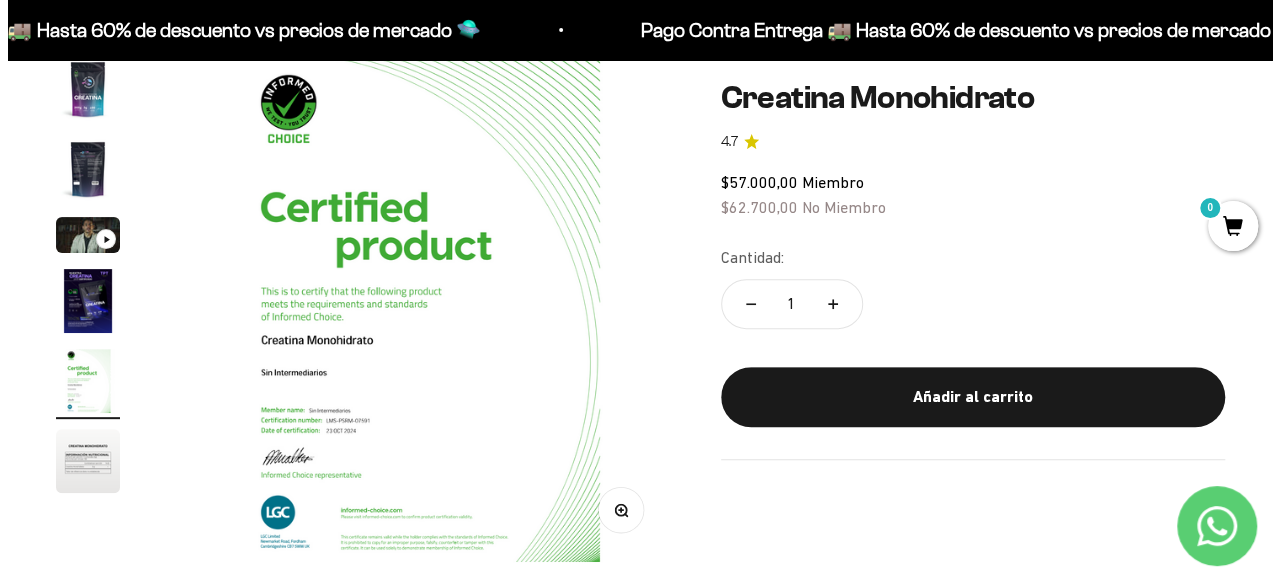 scroll, scrollTop: 0, scrollLeft: 2099, axis: horizontal 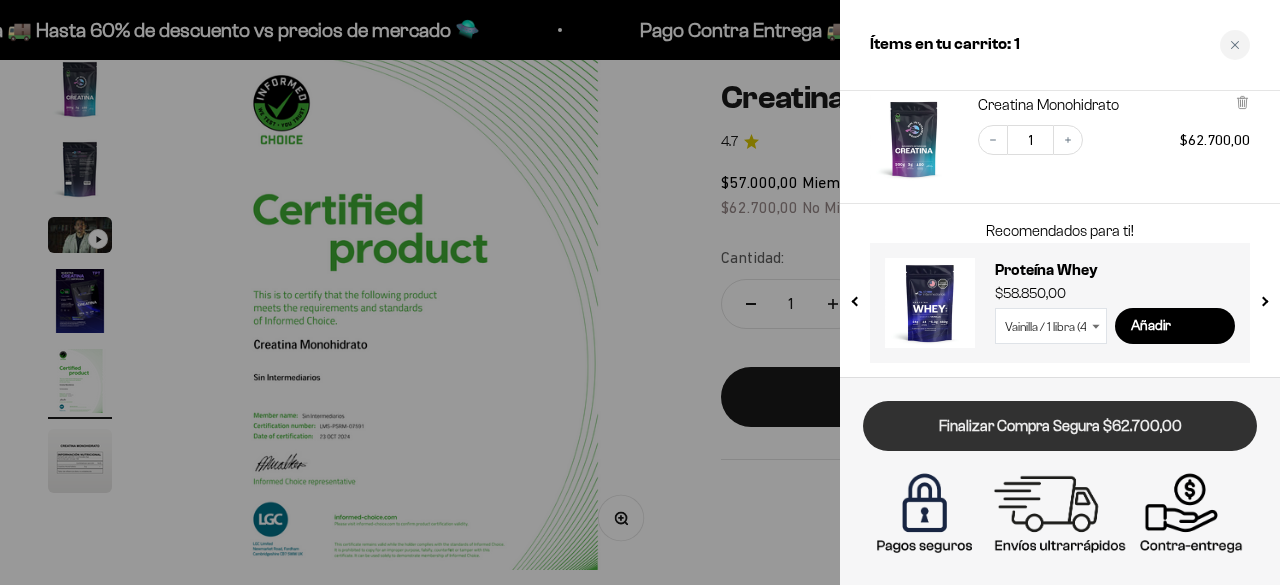 click on "Finalizar Compra Segura $62.700,00" at bounding box center (1060, 426) 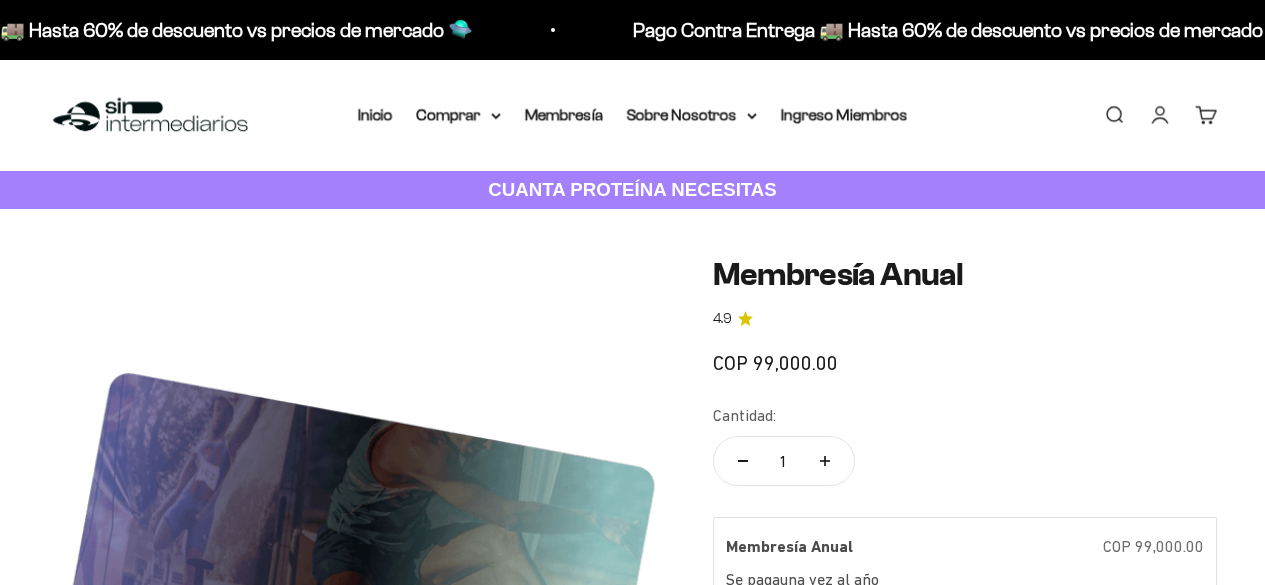 scroll, scrollTop: 0, scrollLeft: 0, axis: both 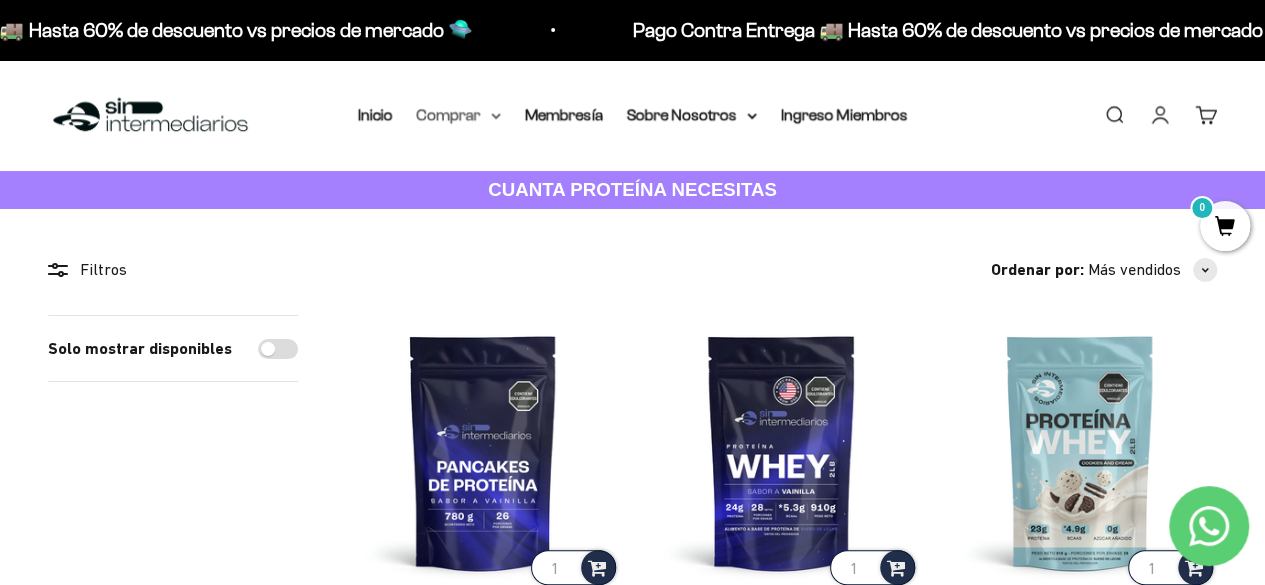 click on "Comprar" at bounding box center (459, 115) 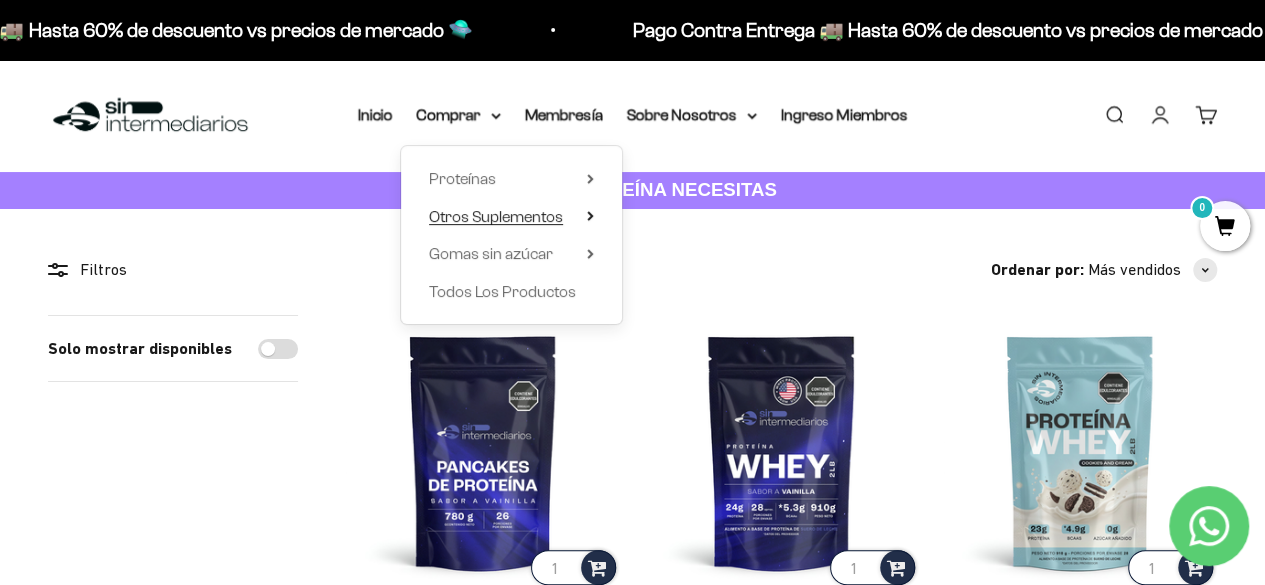 click on "Otros Suplementos" at bounding box center (496, 216) 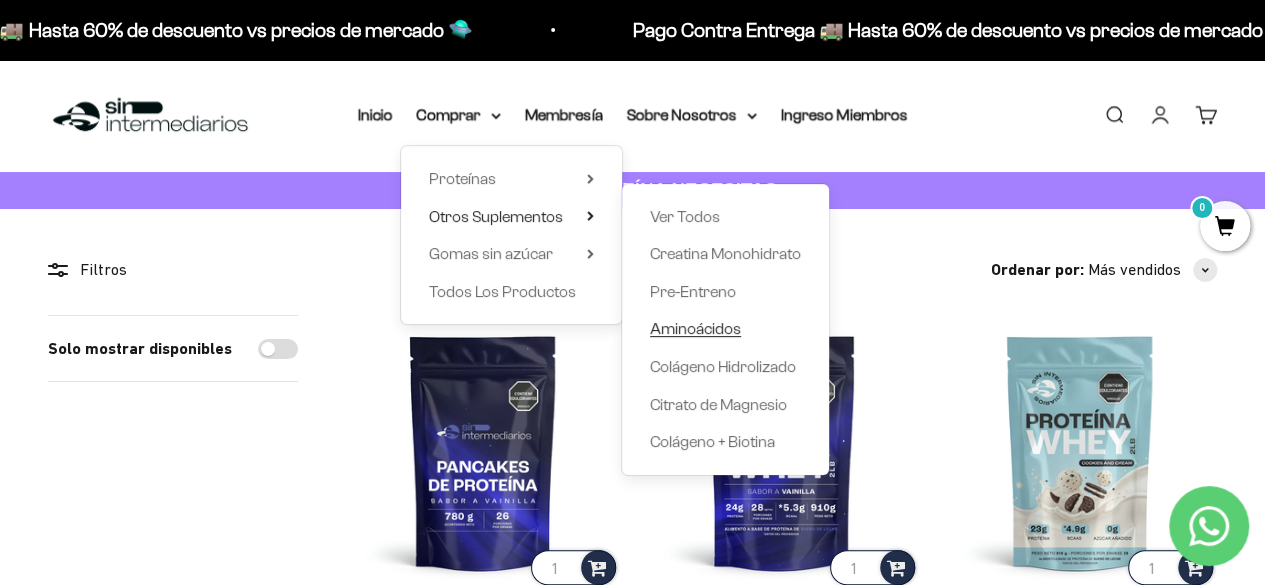 click on "Aminoácidos" at bounding box center [695, 328] 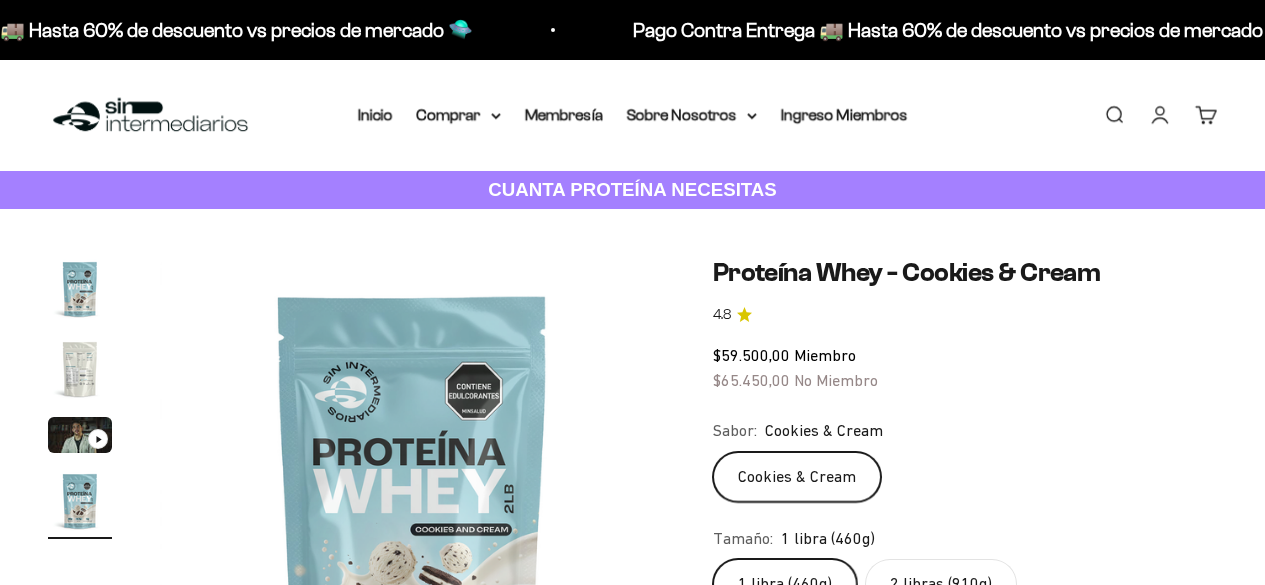 scroll, scrollTop: 0, scrollLeft: 0, axis: both 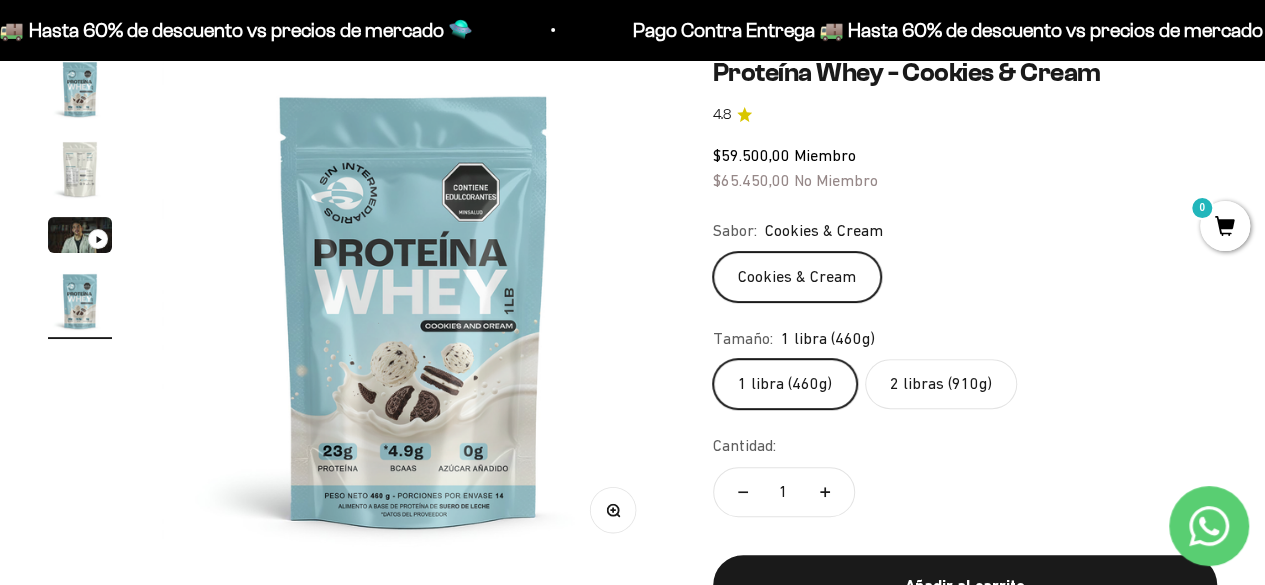 click on "2 libras (910g)" 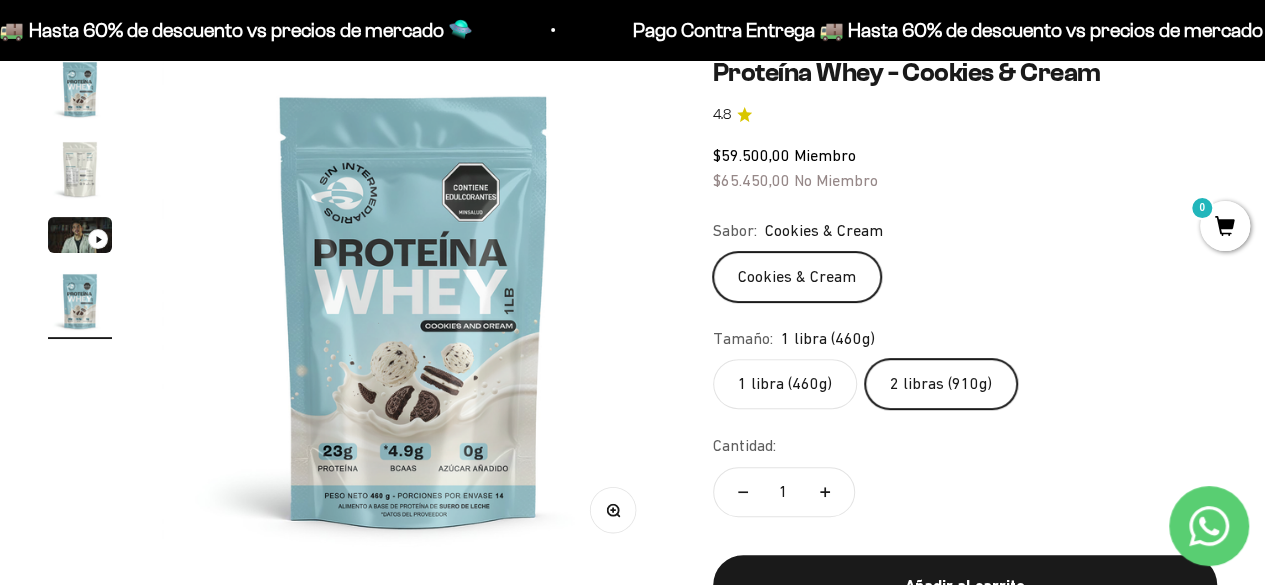 scroll, scrollTop: 0, scrollLeft: 0, axis: both 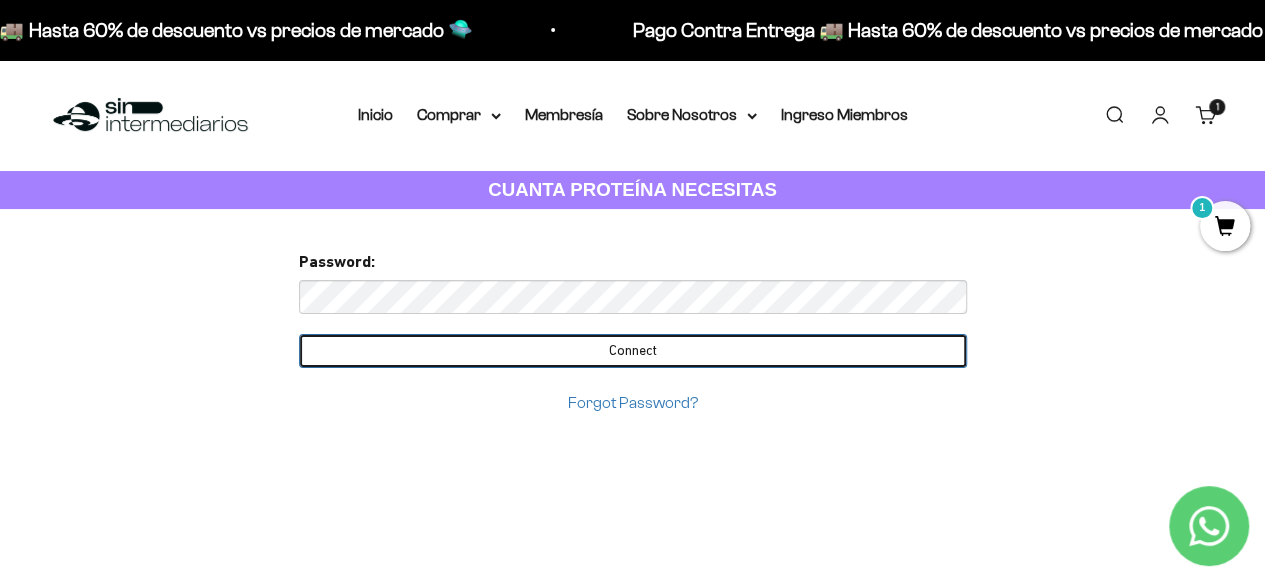 click on "Connect" at bounding box center (633, 351) 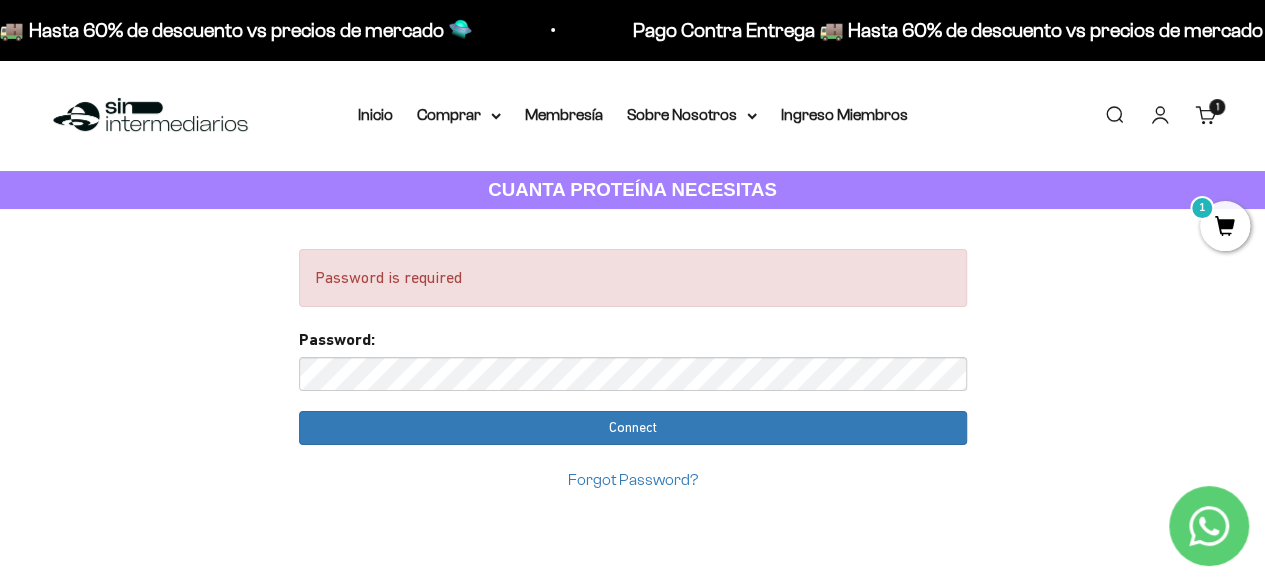 click on "Iniciar sesión" at bounding box center [1160, 115] 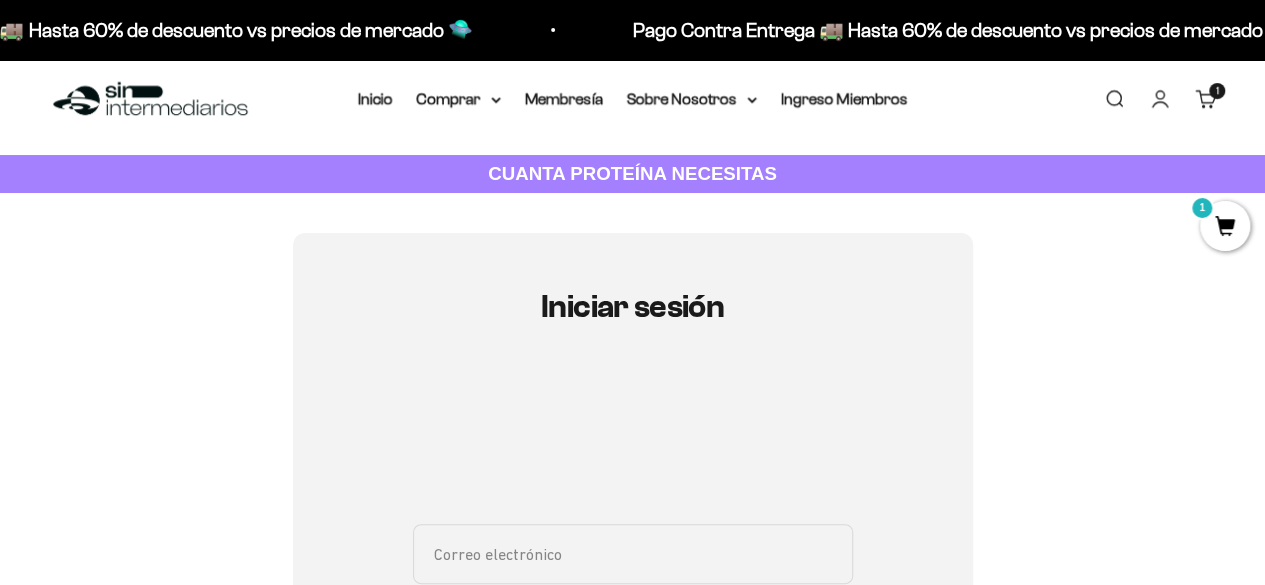 scroll, scrollTop: 300, scrollLeft: 0, axis: vertical 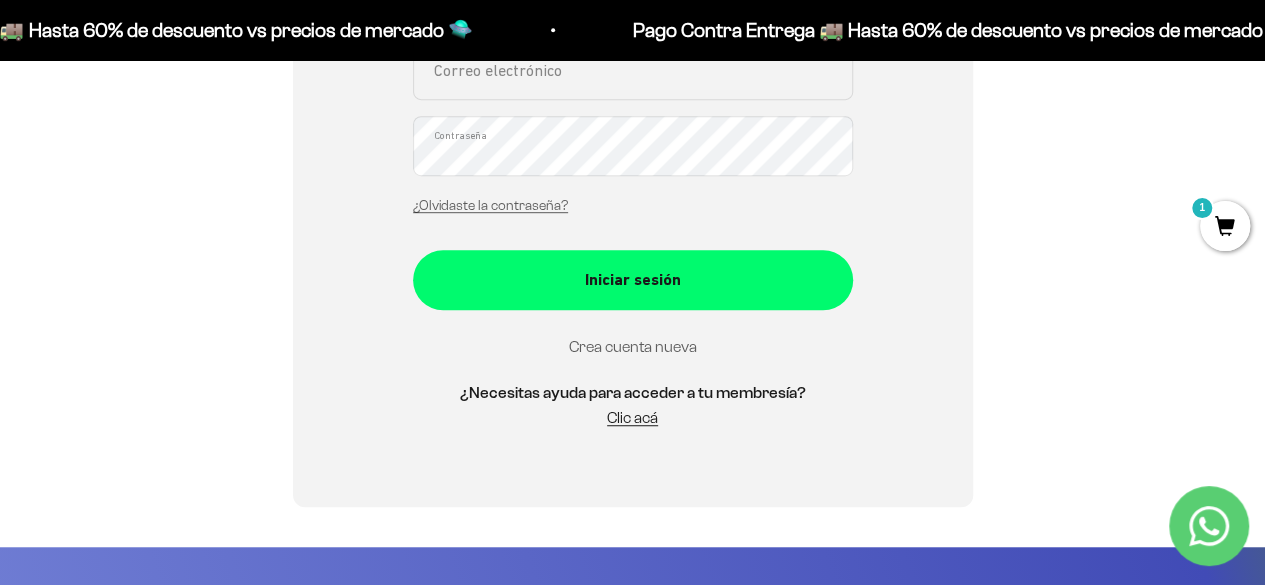 click on "Crea cuenta nueva" at bounding box center [633, 346] 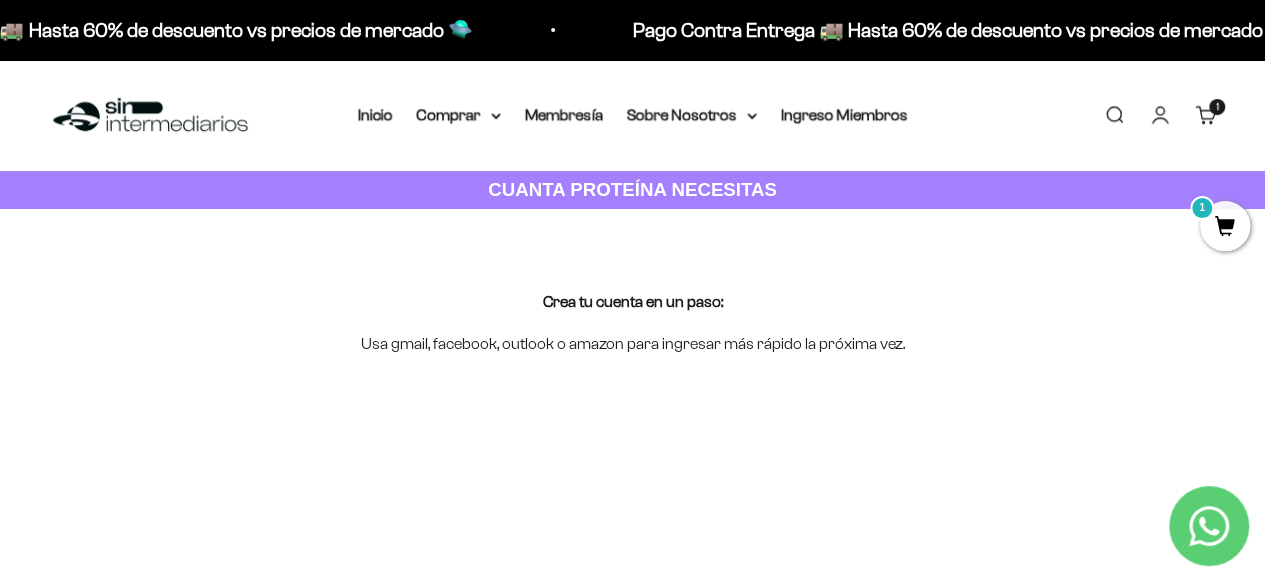 scroll, scrollTop: 26, scrollLeft: 0, axis: vertical 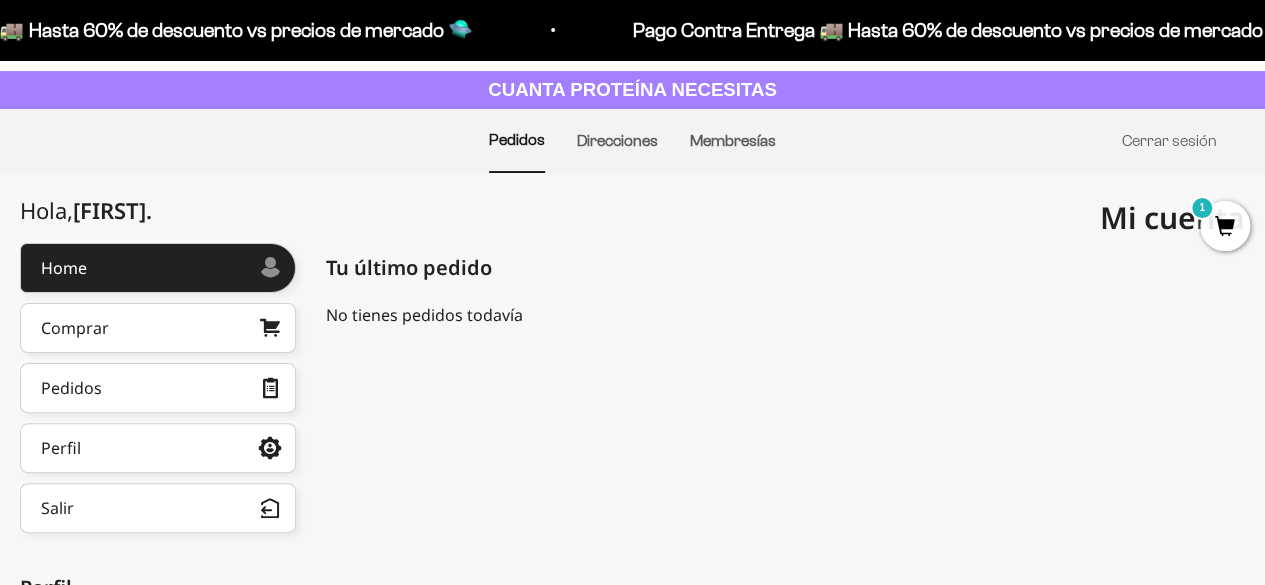 click on "1" at bounding box center [1225, 226] 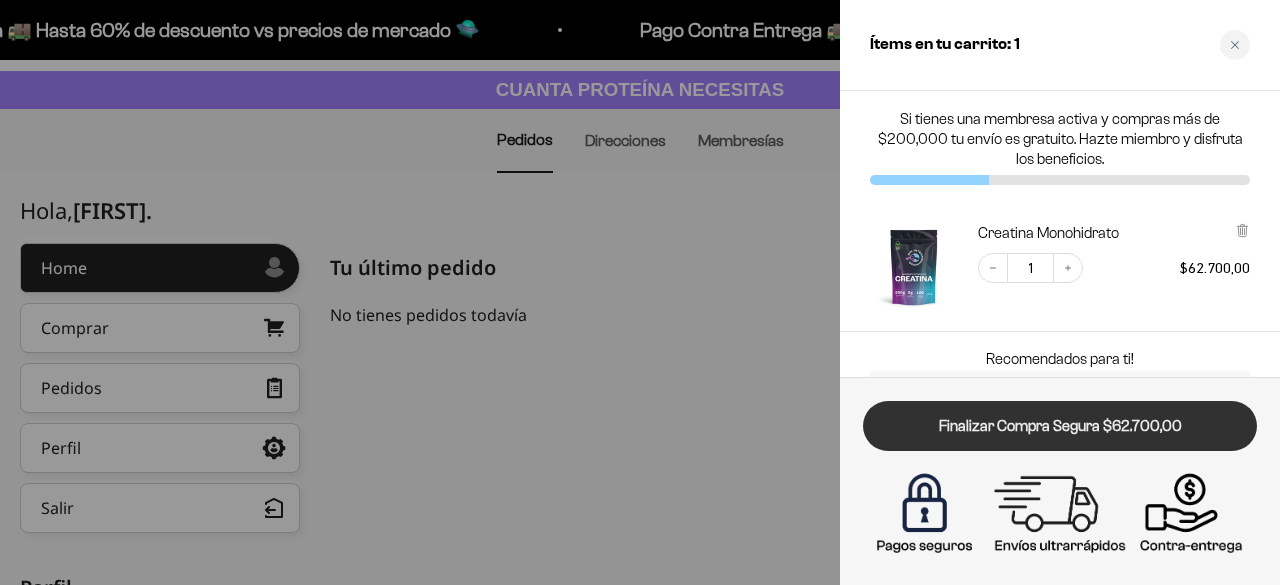click on "Finalizar Compra Segura $62.700,00" at bounding box center (1060, 426) 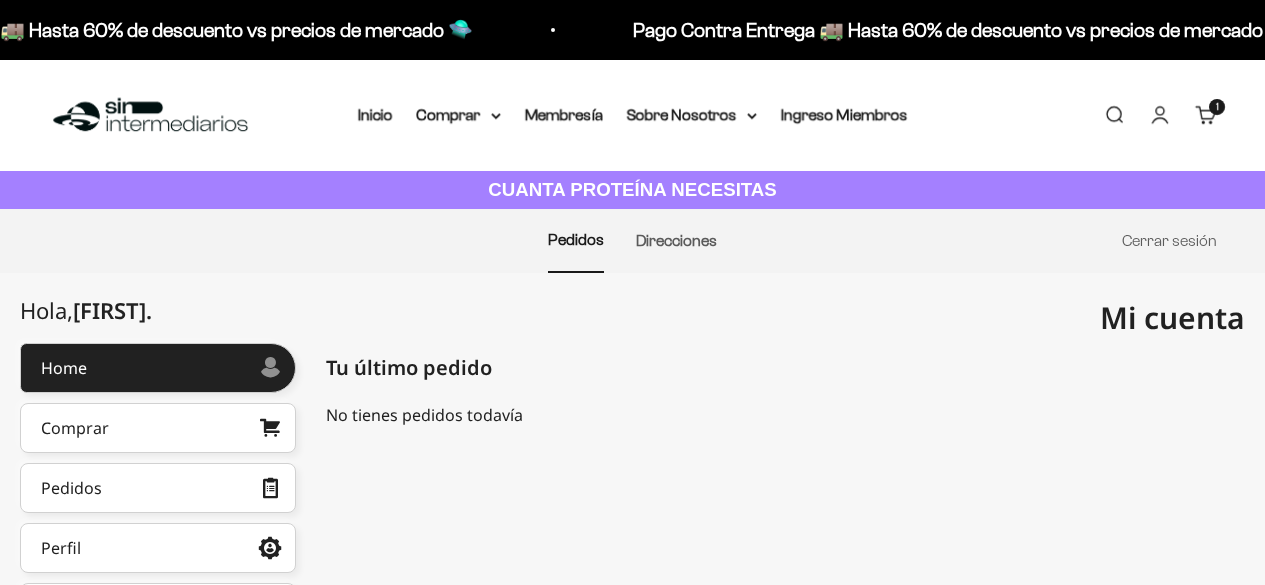 scroll, scrollTop: 100, scrollLeft: 0, axis: vertical 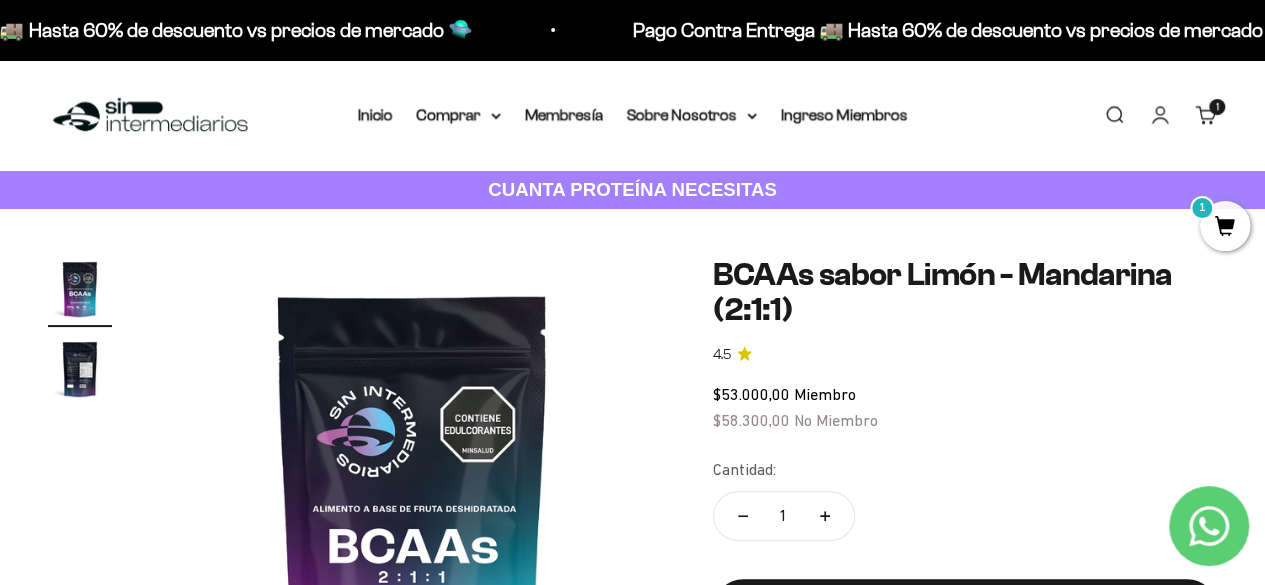click on "CUANTA PROTEÍNA NECESITAS" at bounding box center (632, 190) 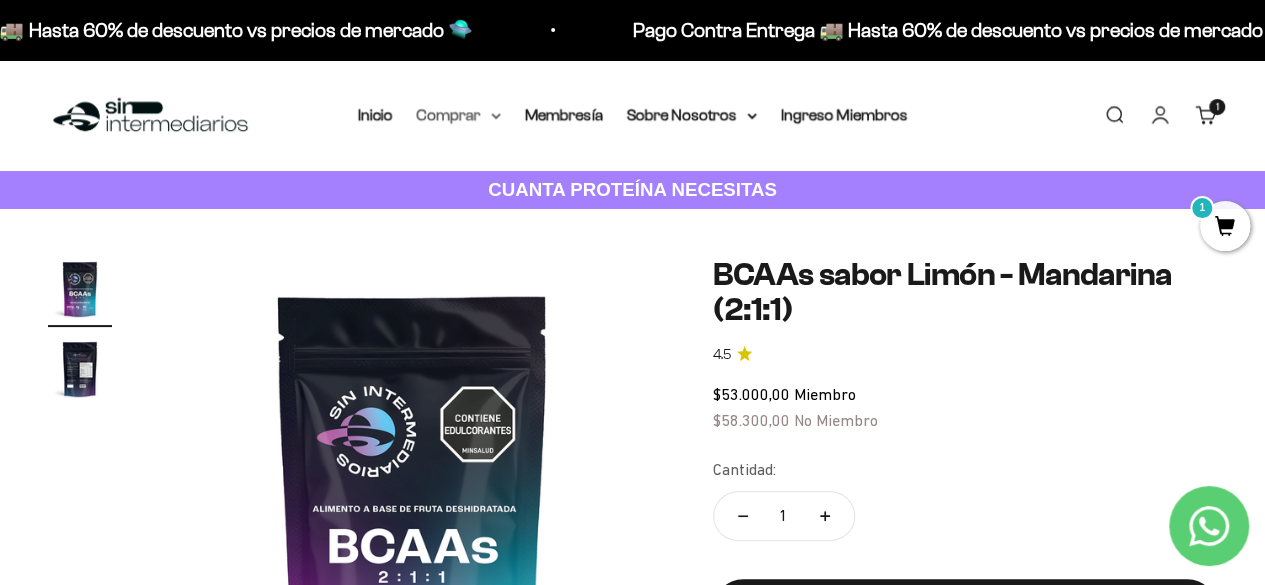 click on "Comprar" at bounding box center (459, 115) 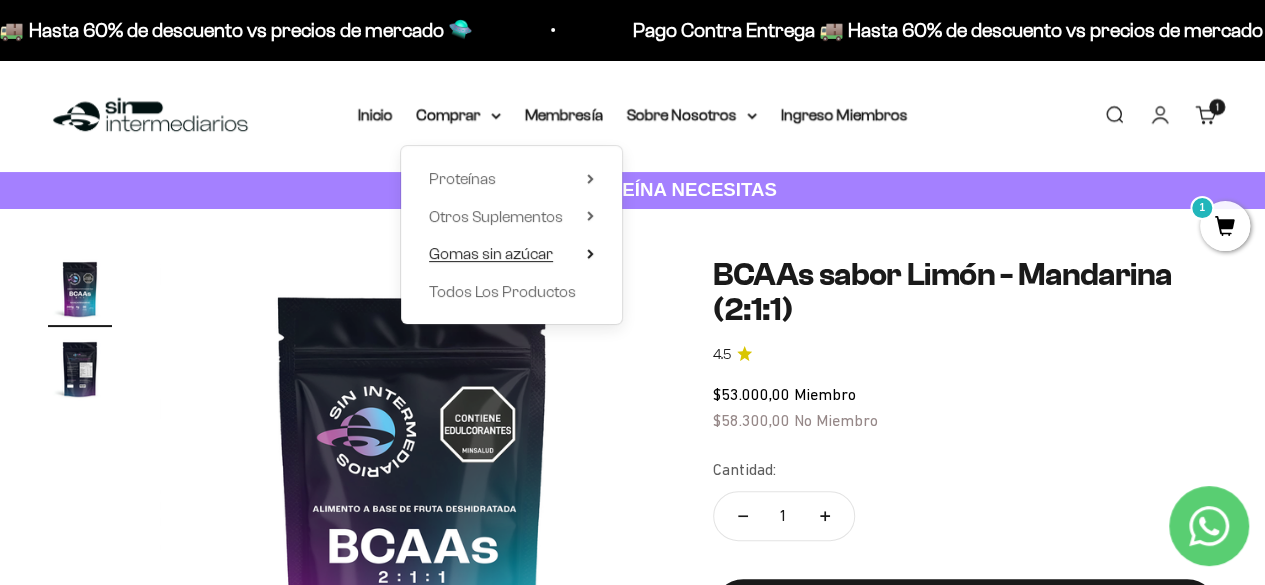 click on "Gomas sin azúcar" at bounding box center (511, 254) 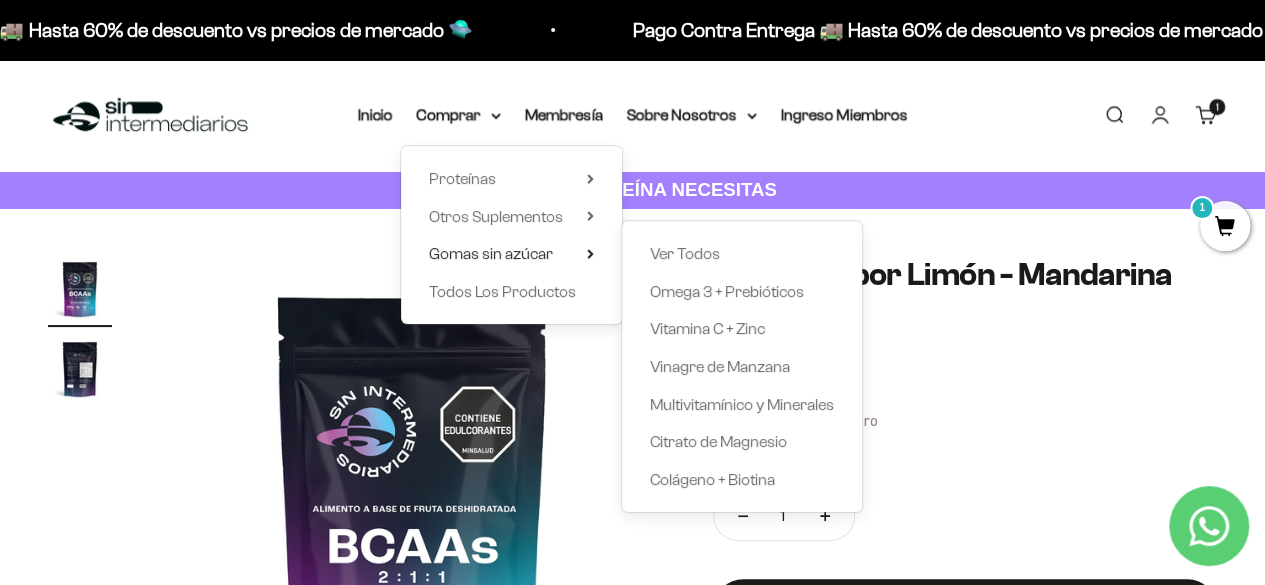 click on "Zoom
Ir al artículo 1
Ir al artículo 2
BCAAs sabor Limón - Mandarina (2:1:1) 4.5
$53.000,00   Miembro $58.300,00   No Miembro
Cantidad:
1
Añadir al carrito" at bounding box center (632, 509) 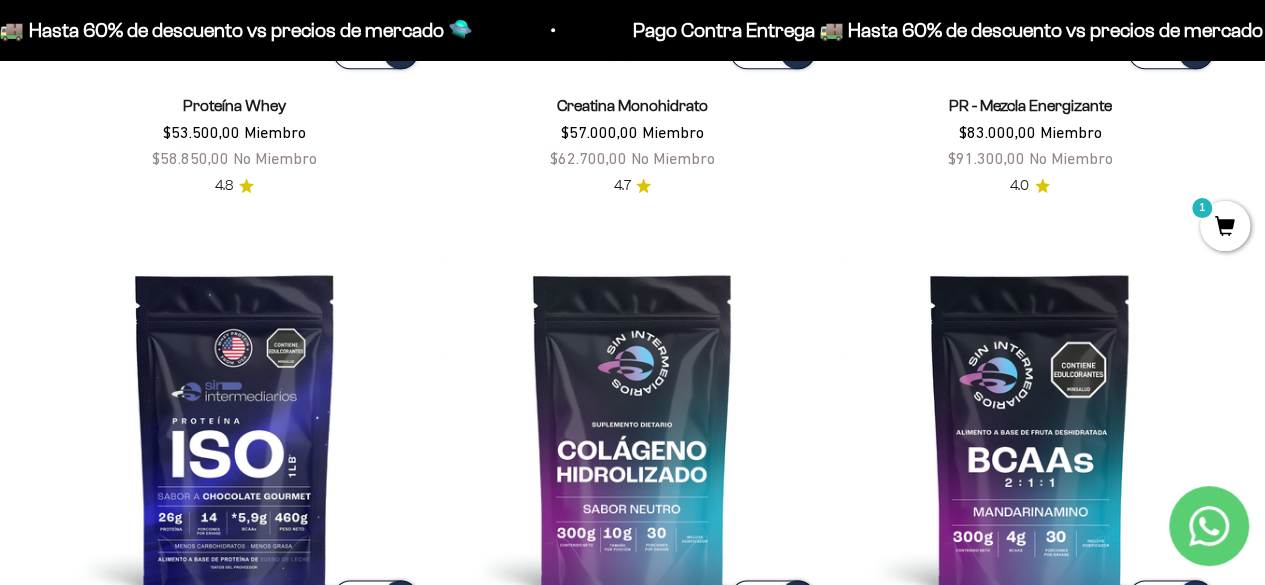 scroll, scrollTop: 1084, scrollLeft: 0, axis: vertical 